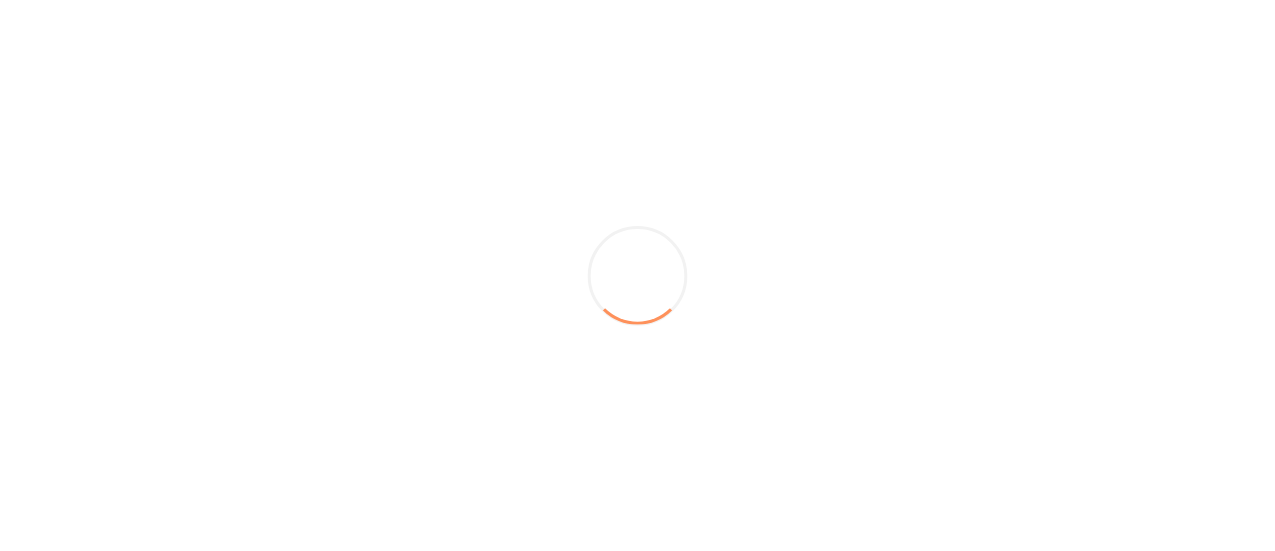 scroll, scrollTop: 0, scrollLeft: 0, axis: both 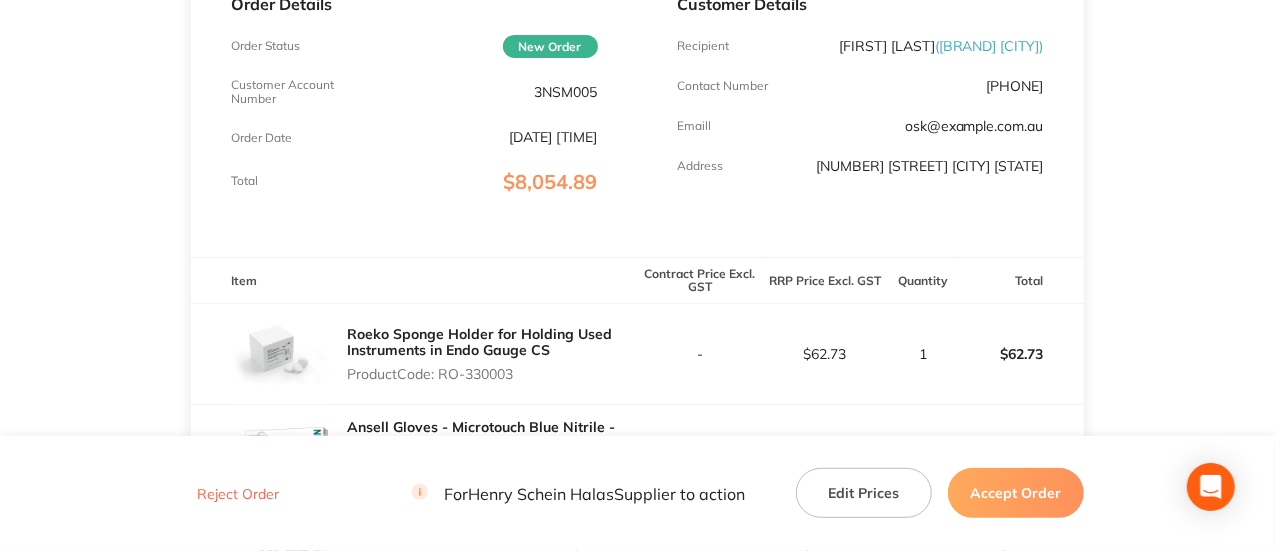 click on "3NSM005" at bounding box center [566, 92] 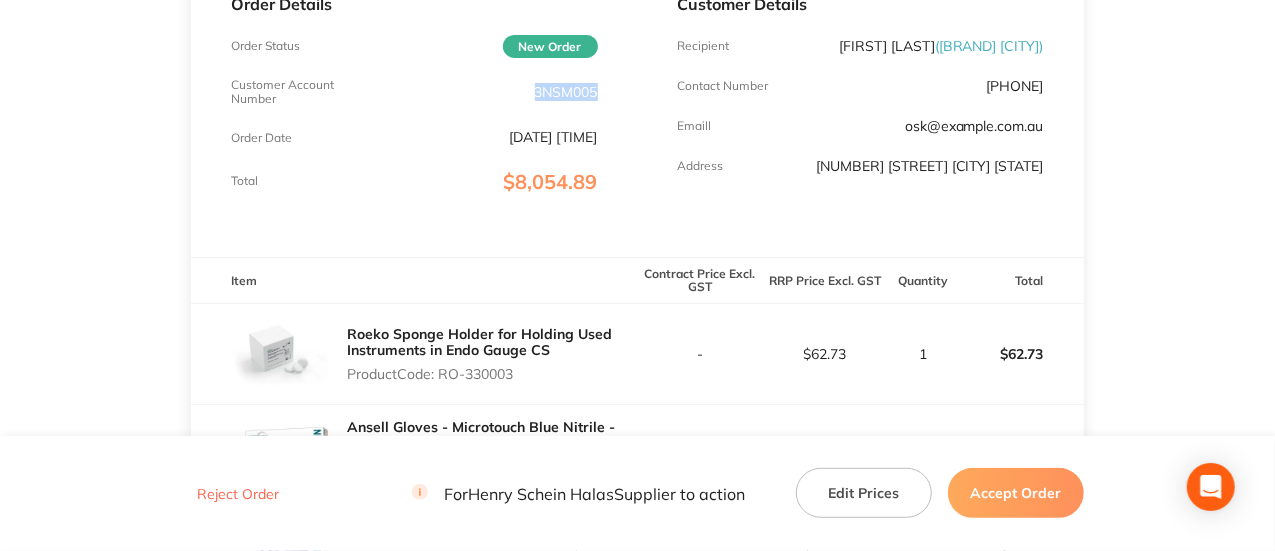 click on "3NSM005" at bounding box center (566, 92) 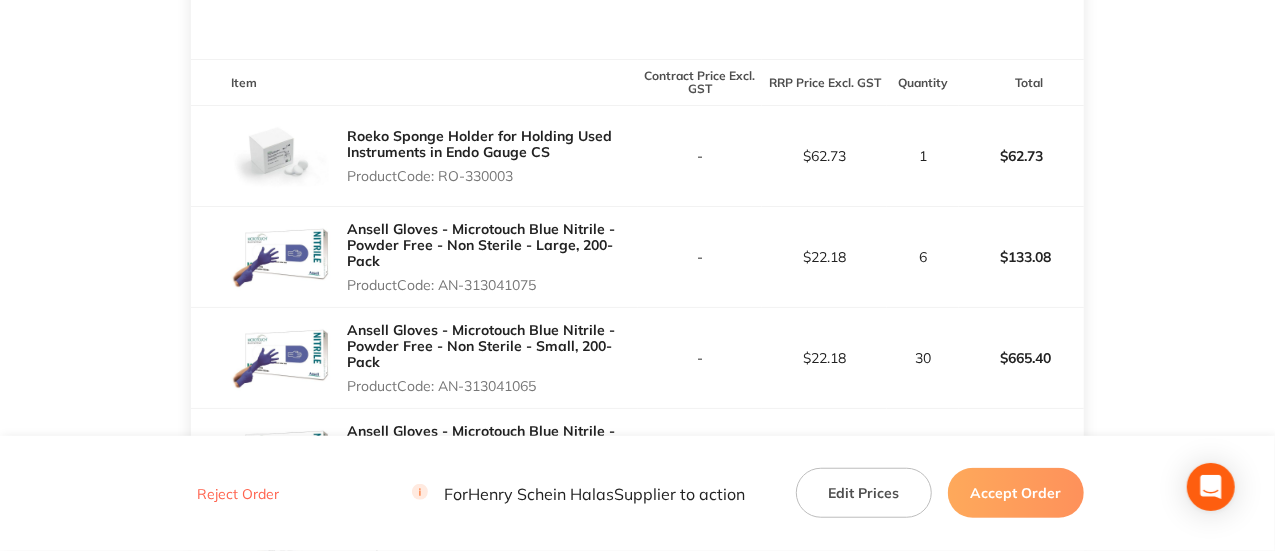 scroll, scrollTop: 525, scrollLeft: 0, axis: vertical 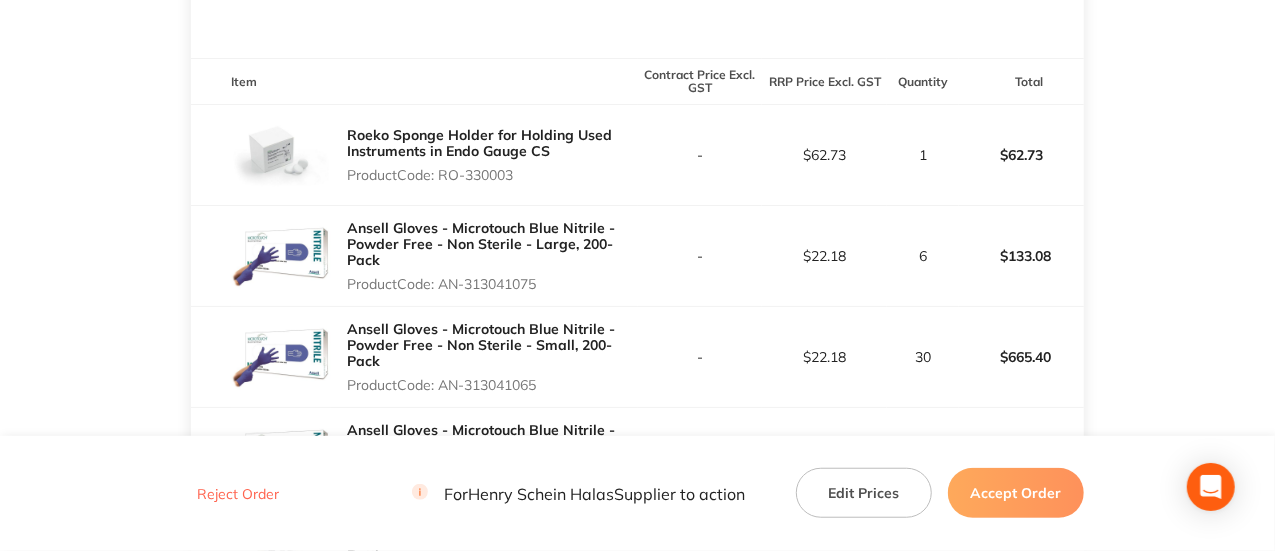 drag, startPoint x: 521, startPoint y: 169, endPoint x: 441, endPoint y: 181, distance: 80.895 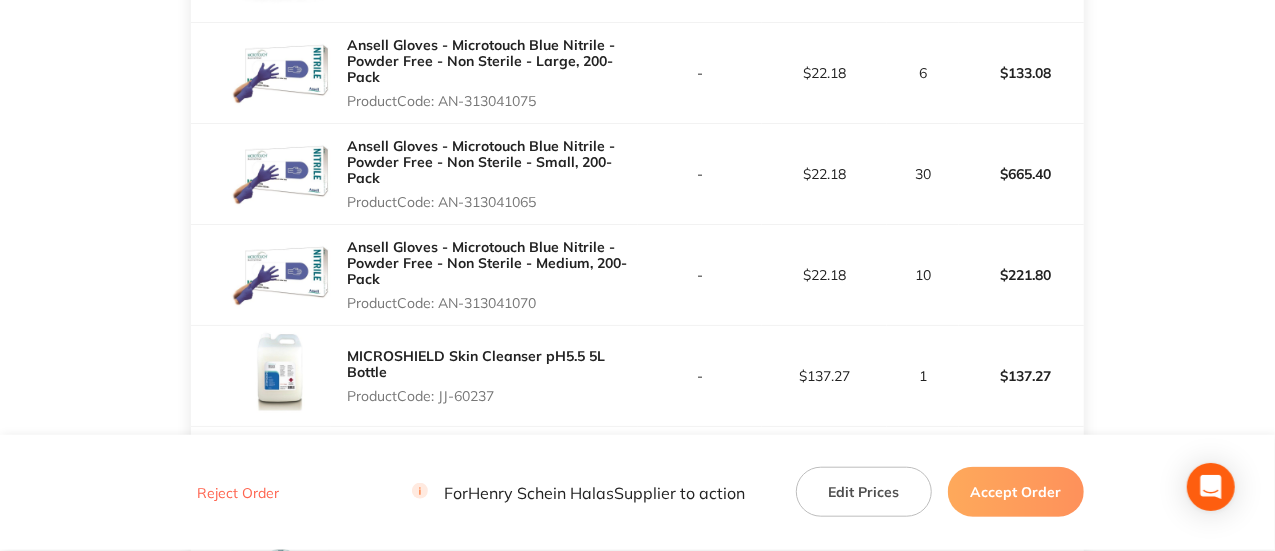 scroll, scrollTop: 709, scrollLeft: 0, axis: vertical 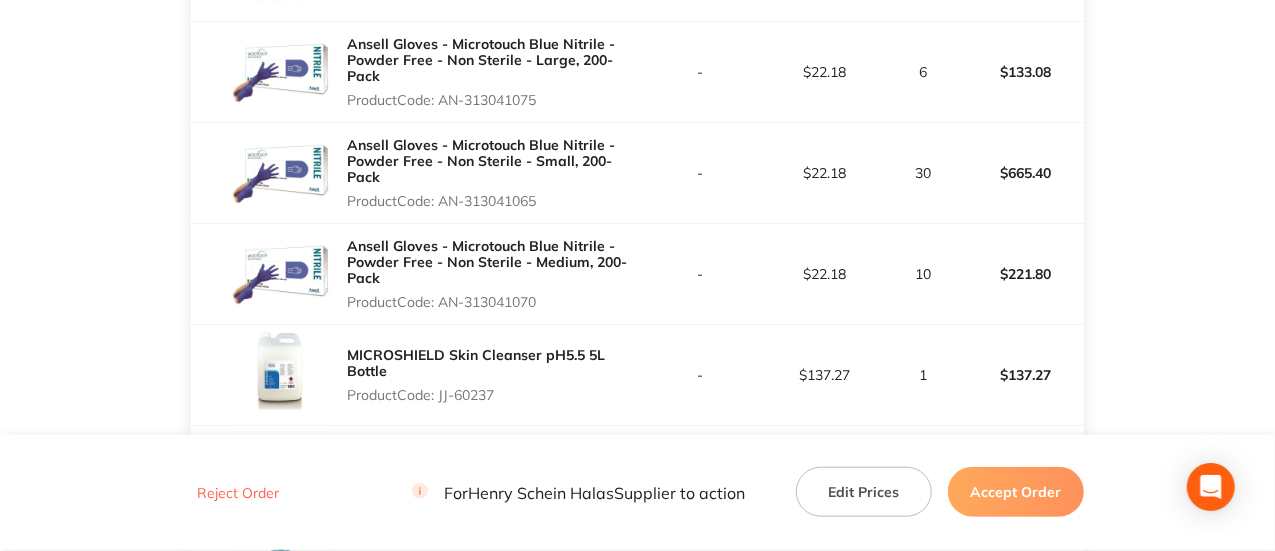 drag, startPoint x: 553, startPoint y: 295, endPoint x: 442, endPoint y: 305, distance: 111.44954 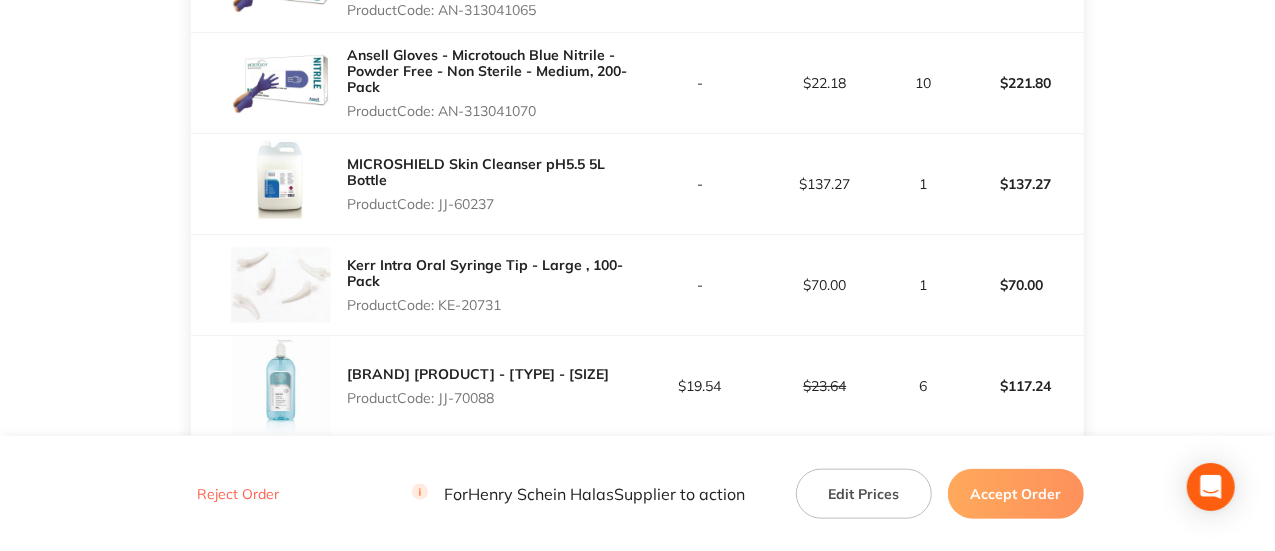 scroll, scrollTop: 901, scrollLeft: 0, axis: vertical 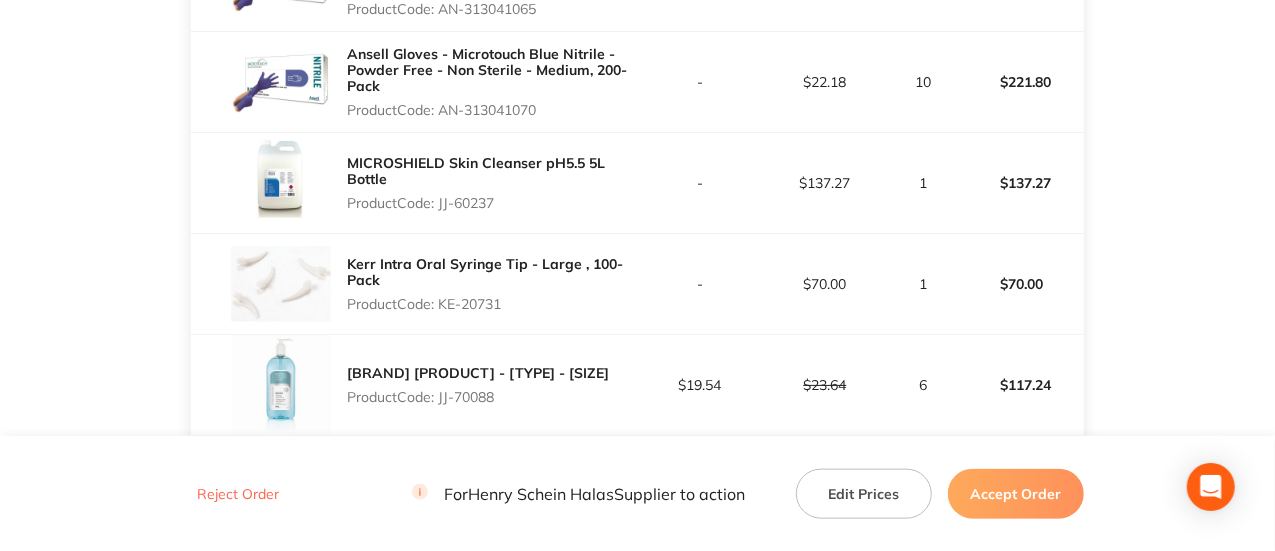 drag, startPoint x: 526, startPoint y: 199, endPoint x: 441, endPoint y: 210, distance: 85.70881 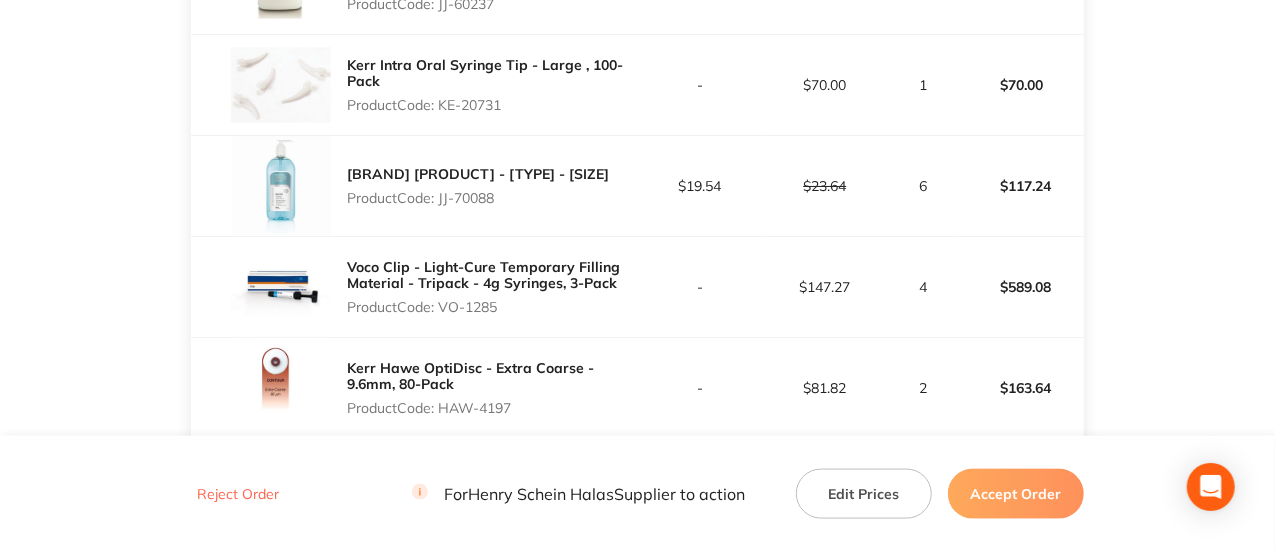 scroll, scrollTop: 1101, scrollLeft: 0, axis: vertical 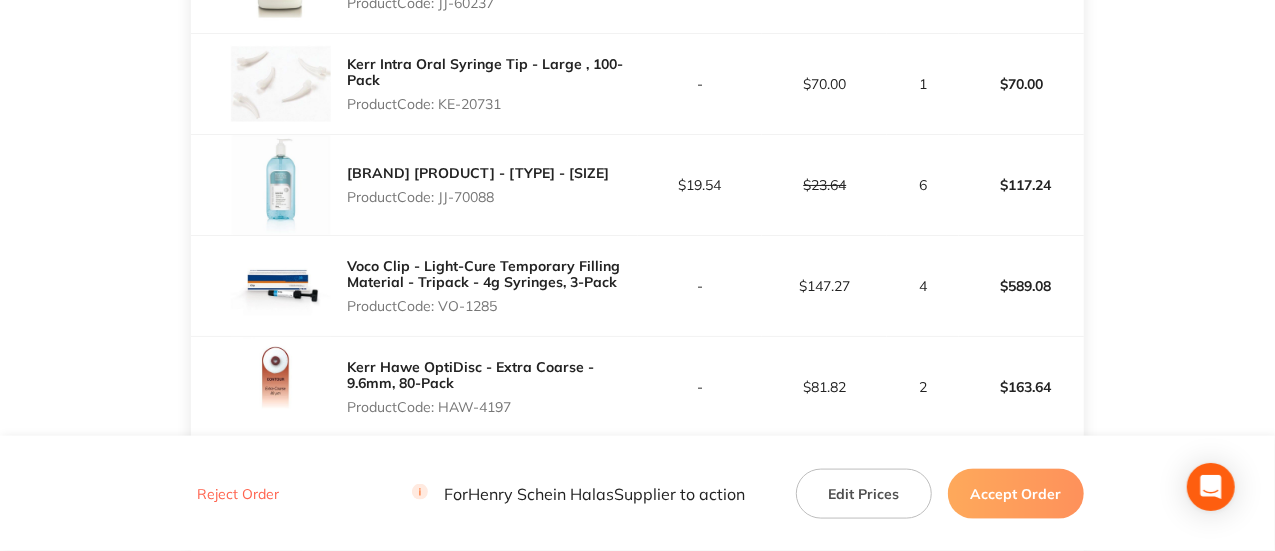 drag, startPoint x: 505, startPoint y: 307, endPoint x: 442, endPoint y: 309, distance: 63.03174 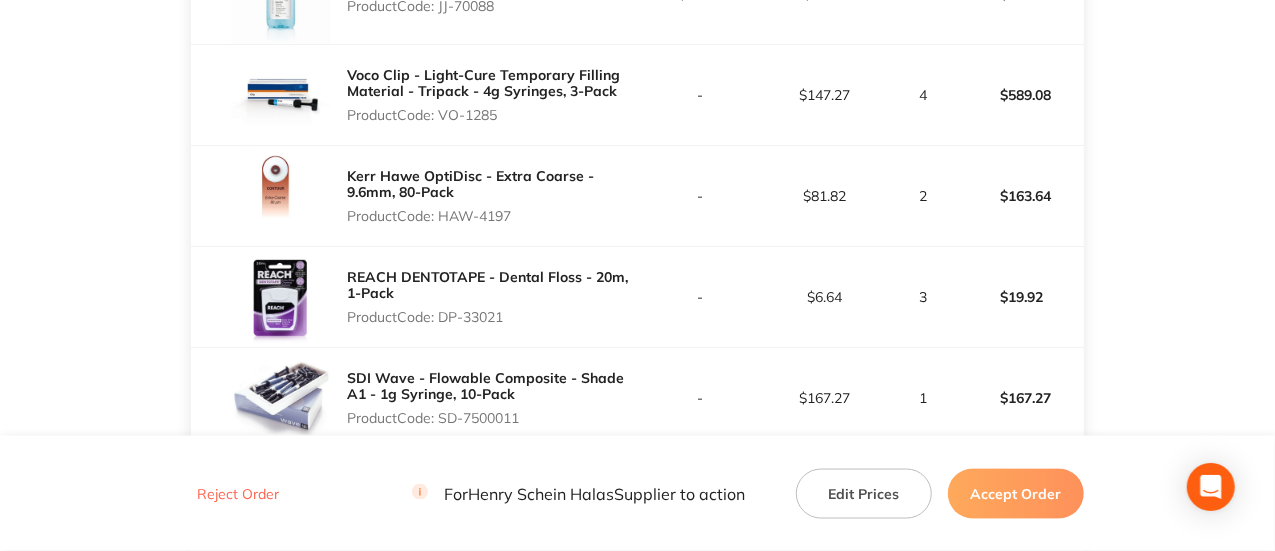 scroll, scrollTop: 1293, scrollLeft: 0, axis: vertical 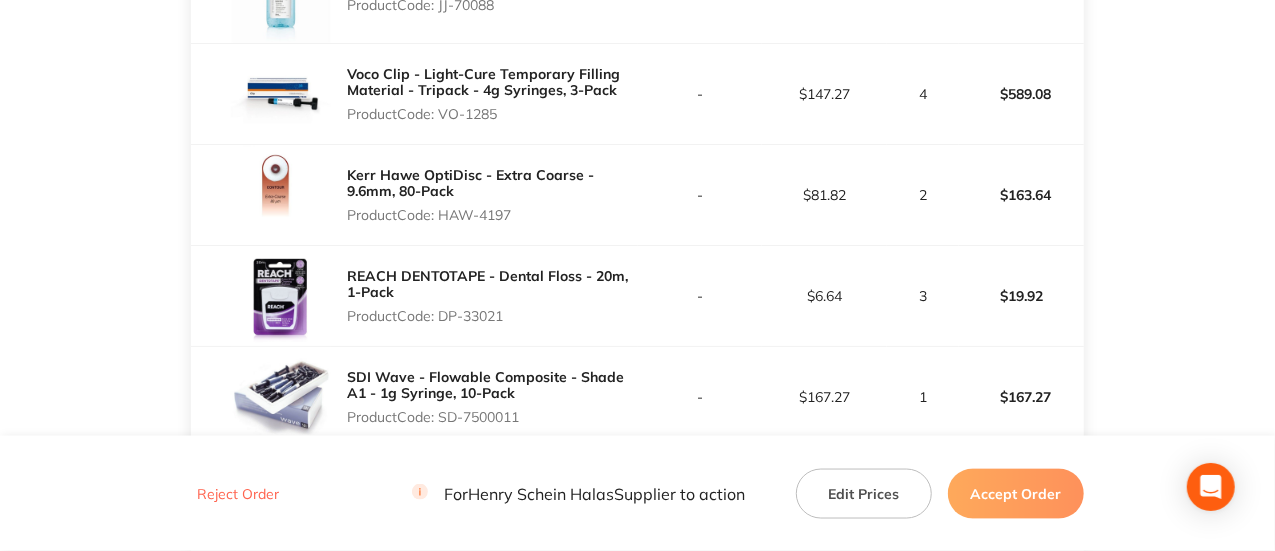 drag, startPoint x: 537, startPoint y: 317, endPoint x: 442, endPoint y: 319, distance: 95.02105 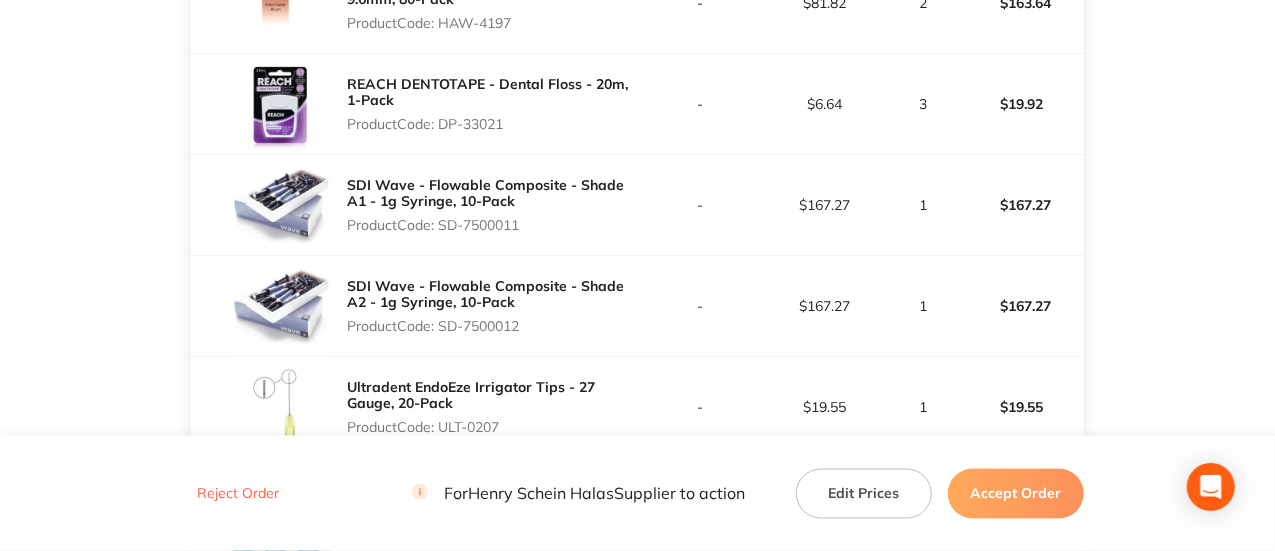 scroll, scrollTop: 1486, scrollLeft: 0, axis: vertical 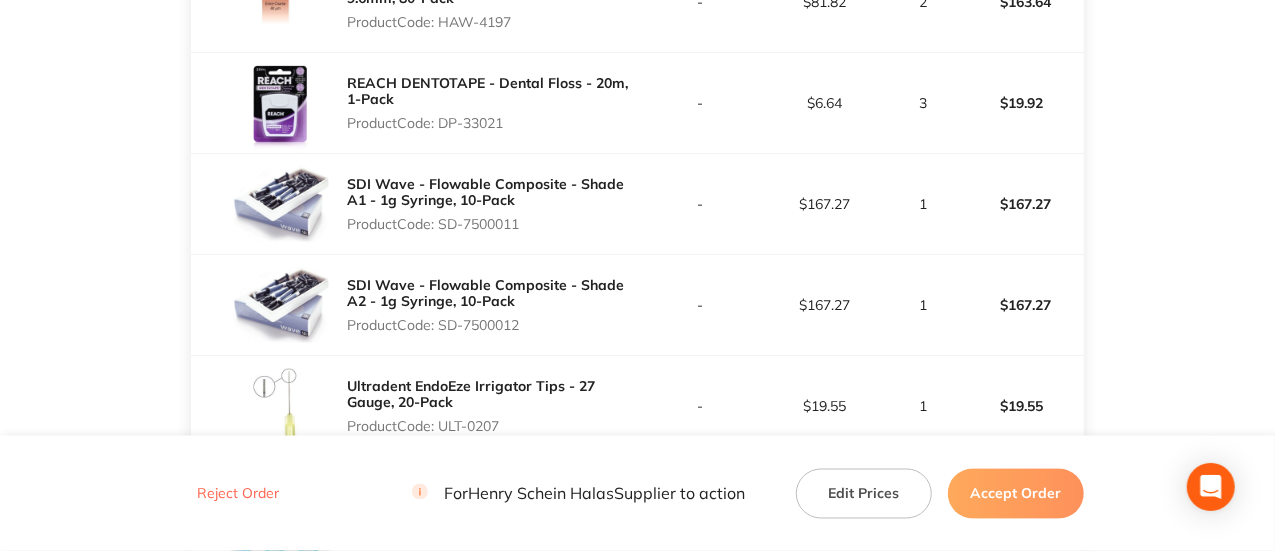 drag, startPoint x: 544, startPoint y: 222, endPoint x: 444, endPoint y: 227, distance: 100.12492 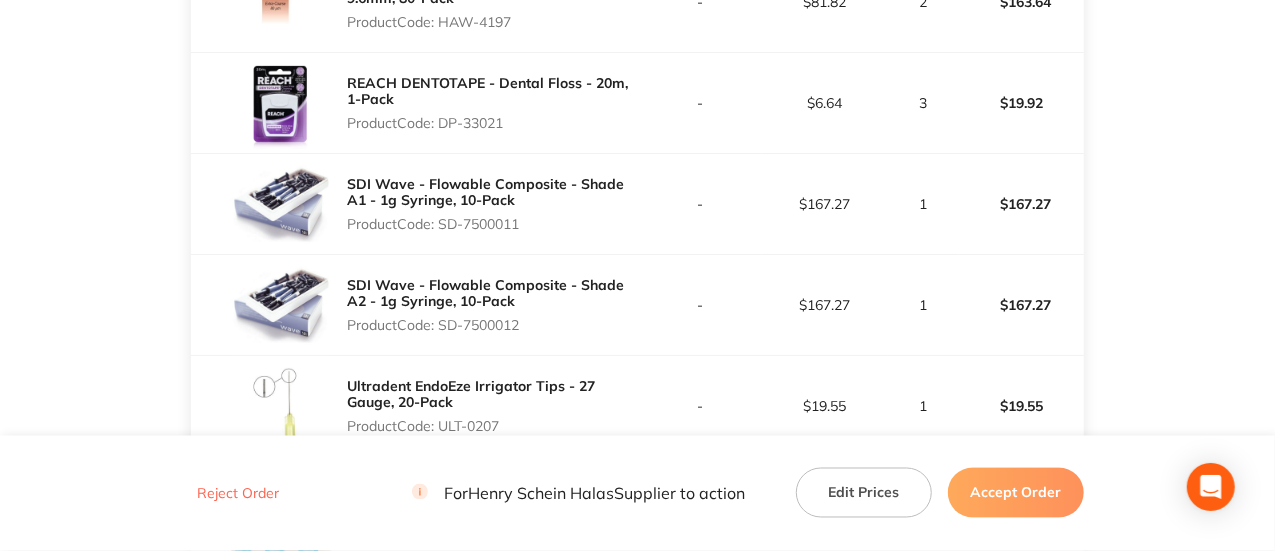 drag, startPoint x: 538, startPoint y: 332, endPoint x: 441, endPoint y: 330, distance: 97.020615 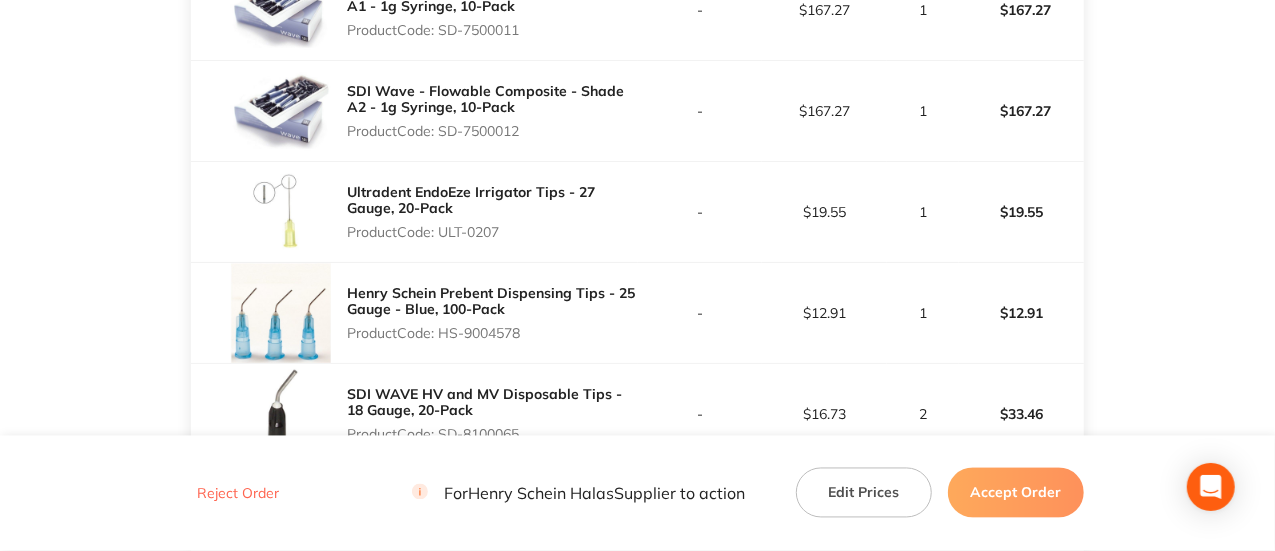 scroll, scrollTop: 1681, scrollLeft: 0, axis: vertical 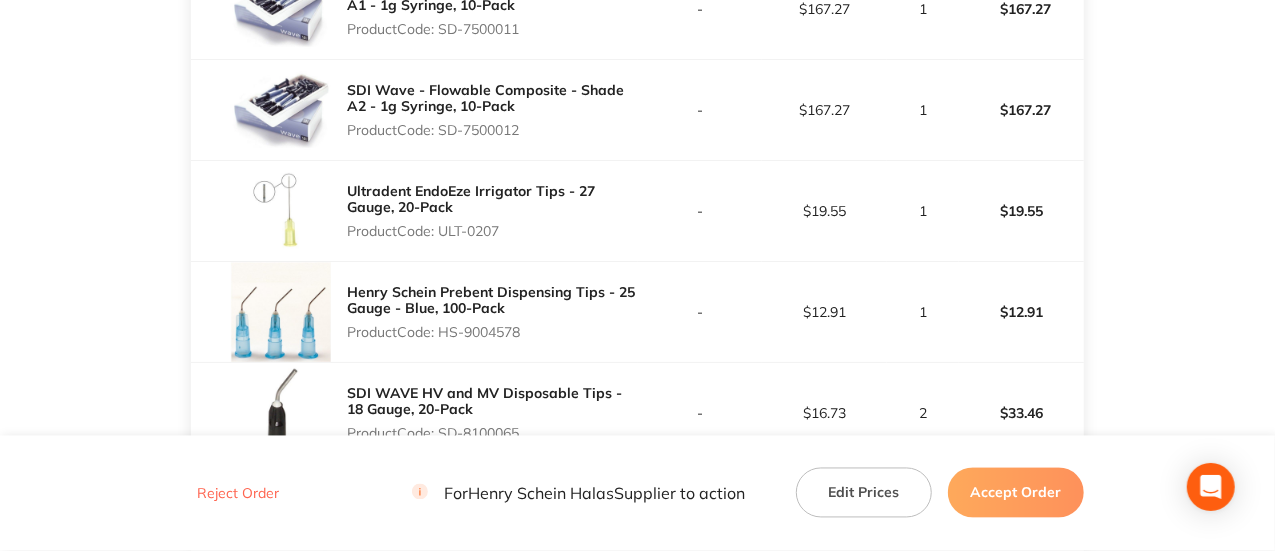 drag, startPoint x: 517, startPoint y: 219, endPoint x: 444, endPoint y: 230, distance: 73.82411 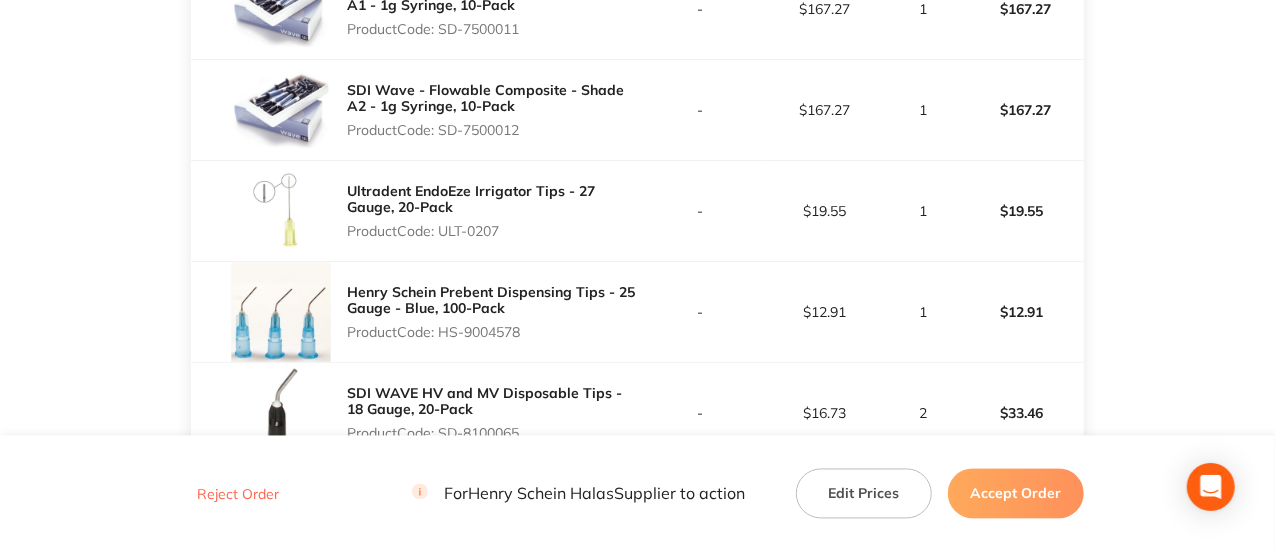 drag, startPoint x: 524, startPoint y: 331, endPoint x: 442, endPoint y: 331, distance: 82 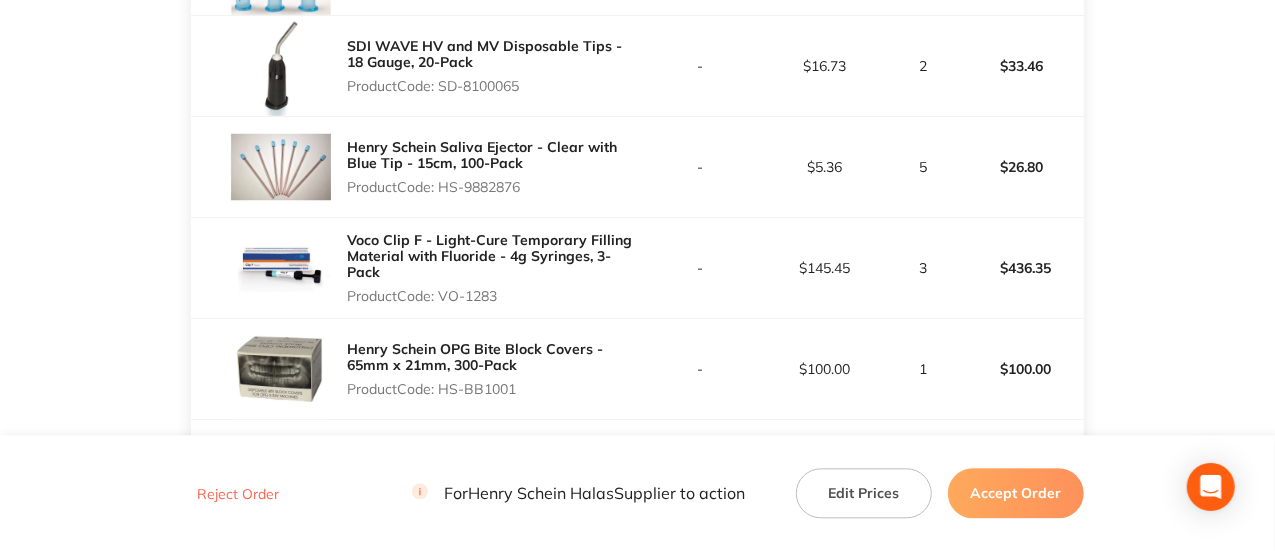 scroll, scrollTop: 2029, scrollLeft: 0, axis: vertical 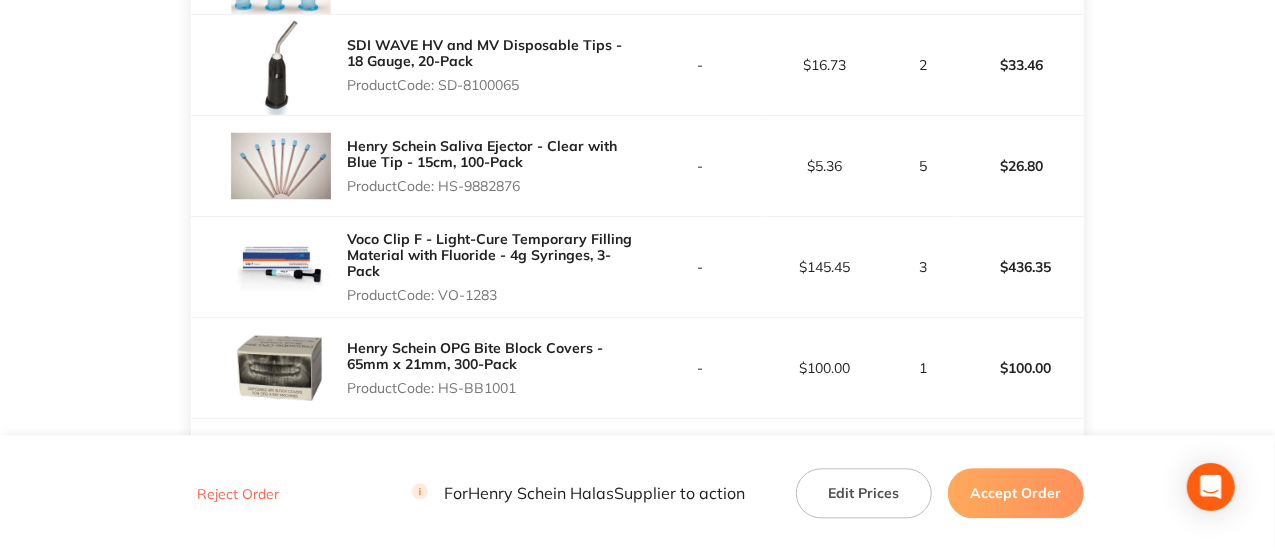 drag, startPoint x: 539, startPoint y: 170, endPoint x: 444, endPoint y: 188, distance: 96.69022 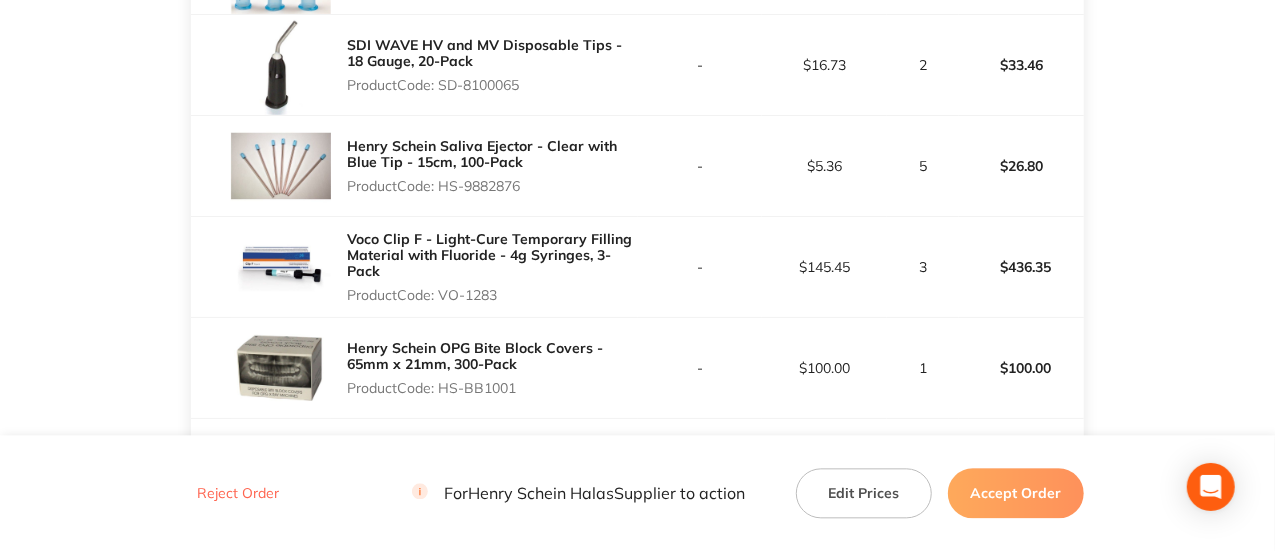 drag, startPoint x: 509, startPoint y: 297, endPoint x: 443, endPoint y: 299, distance: 66.0303 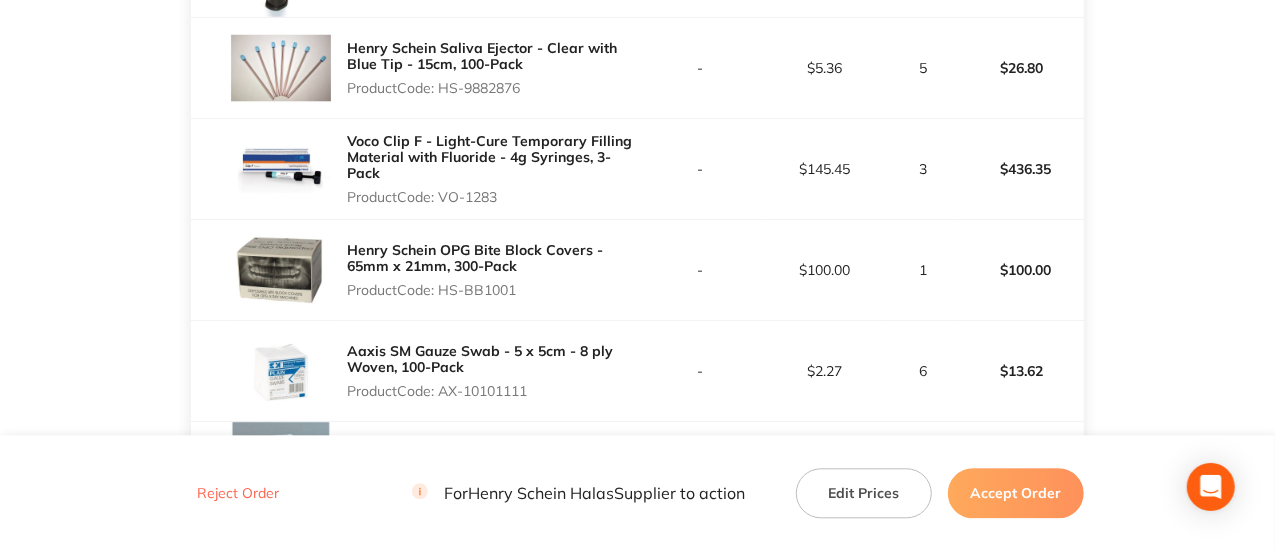 scroll, scrollTop: 2128, scrollLeft: 0, axis: vertical 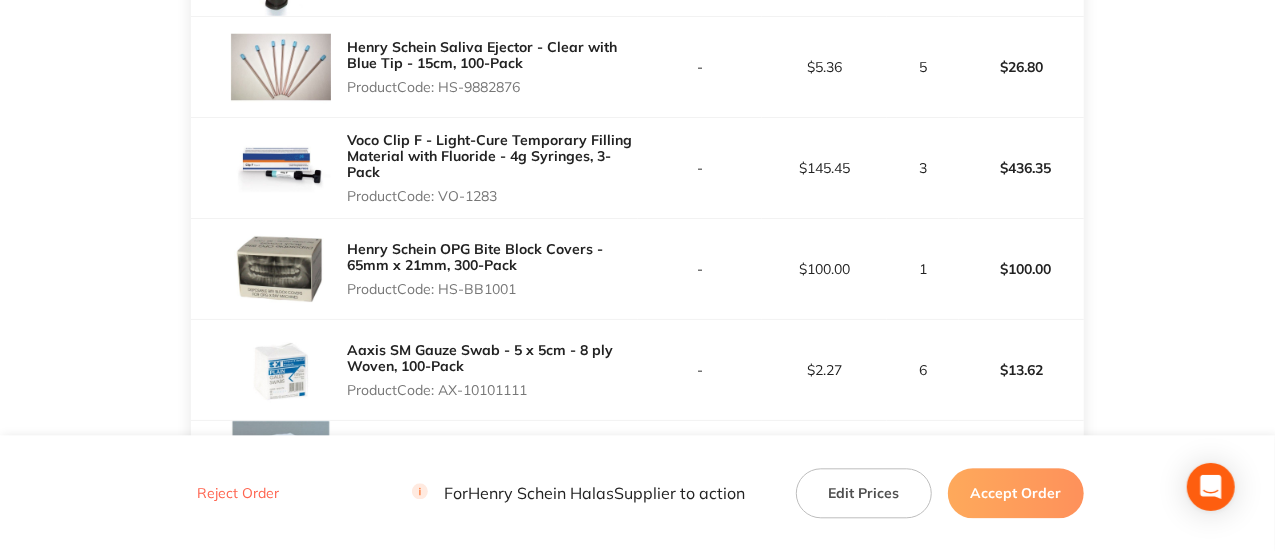 drag, startPoint x: 533, startPoint y: 282, endPoint x: 444, endPoint y: 284, distance: 89.02247 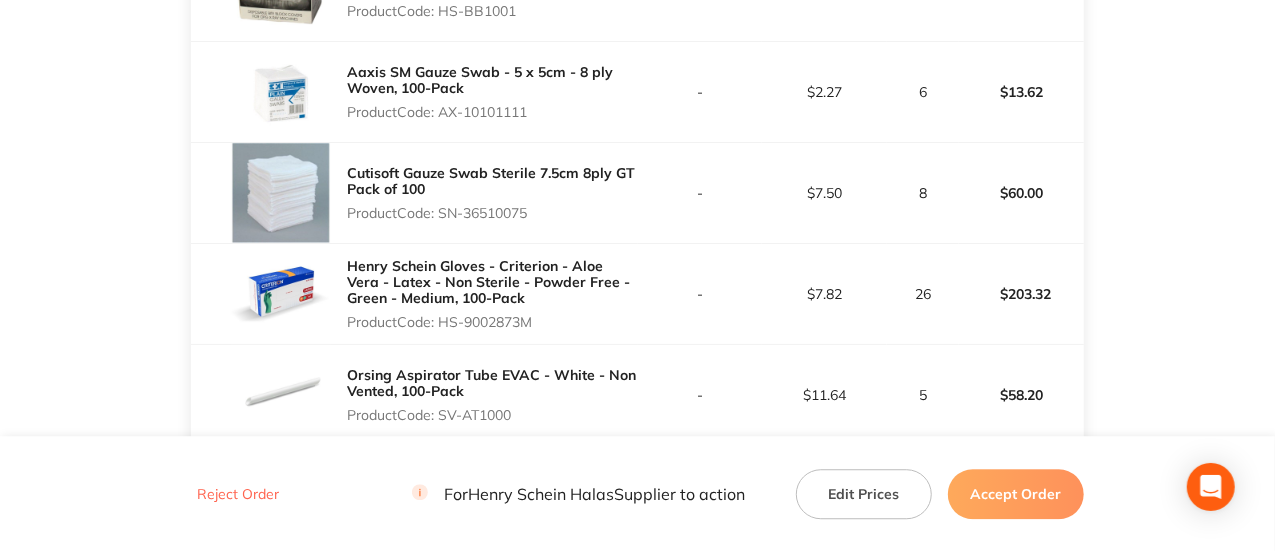 scroll, scrollTop: 2406, scrollLeft: 0, axis: vertical 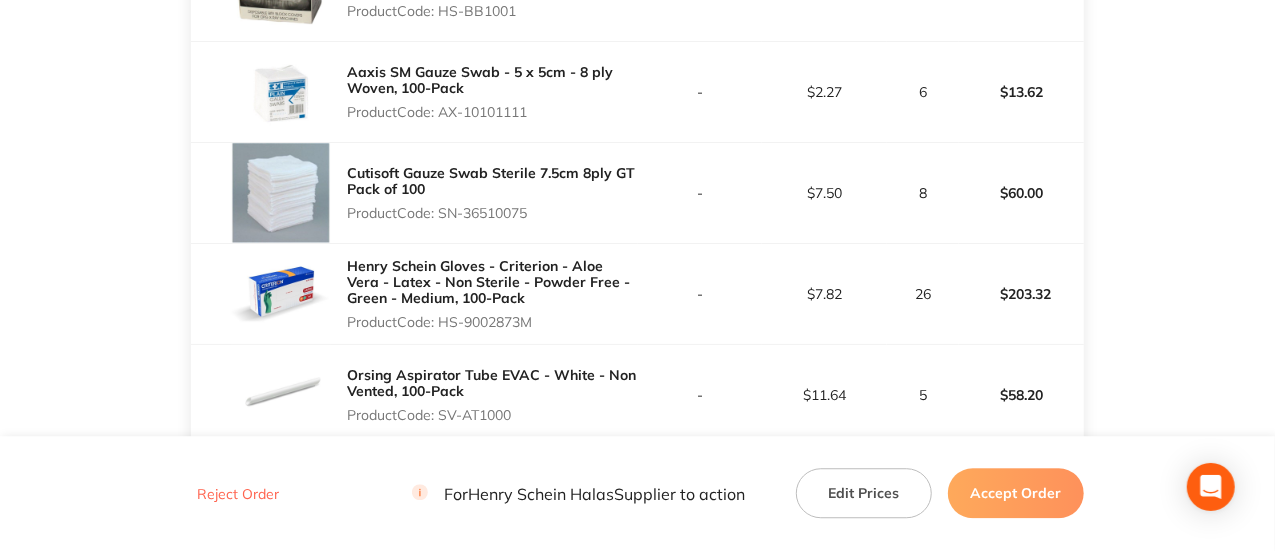 drag, startPoint x: 558, startPoint y: 317, endPoint x: 442, endPoint y: 325, distance: 116.275536 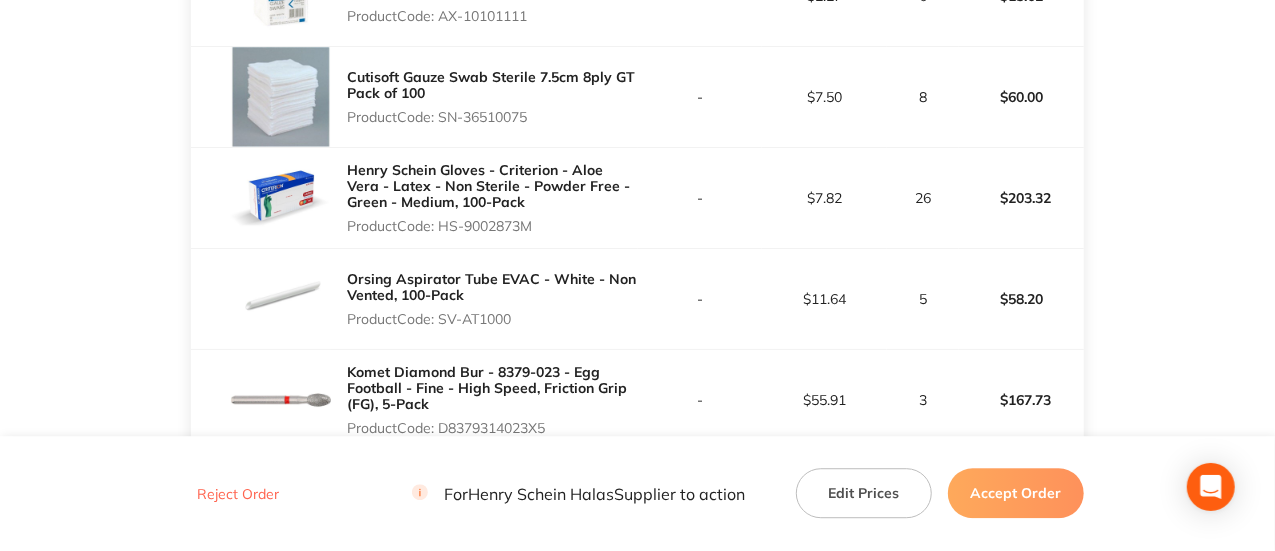 scroll, scrollTop: 2503, scrollLeft: 0, axis: vertical 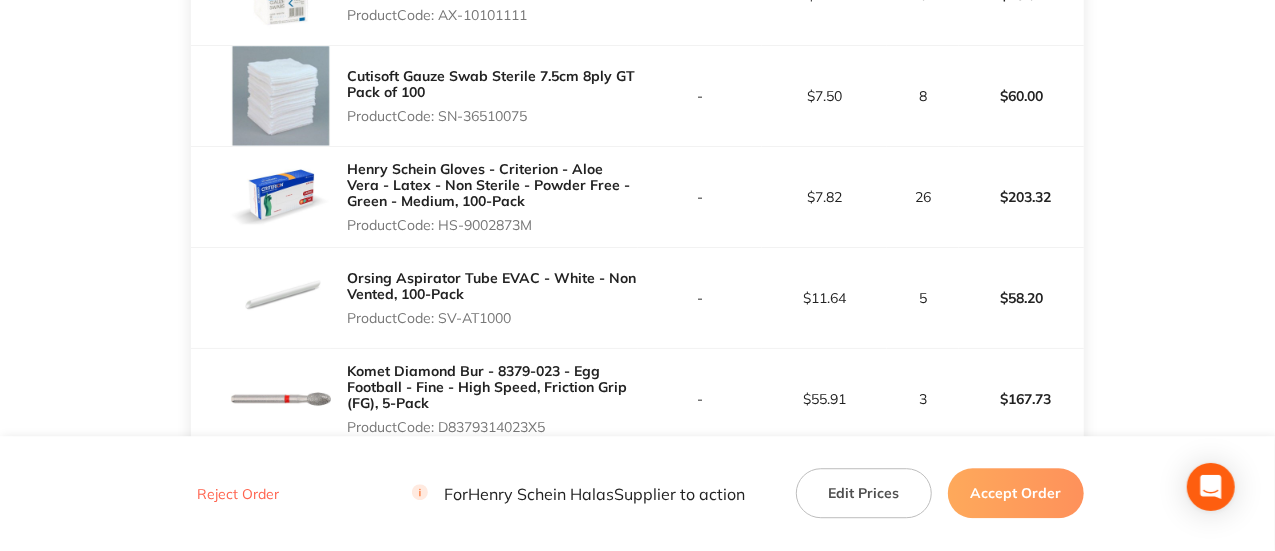 drag, startPoint x: 492, startPoint y: 311, endPoint x: 436, endPoint y: 311, distance: 56 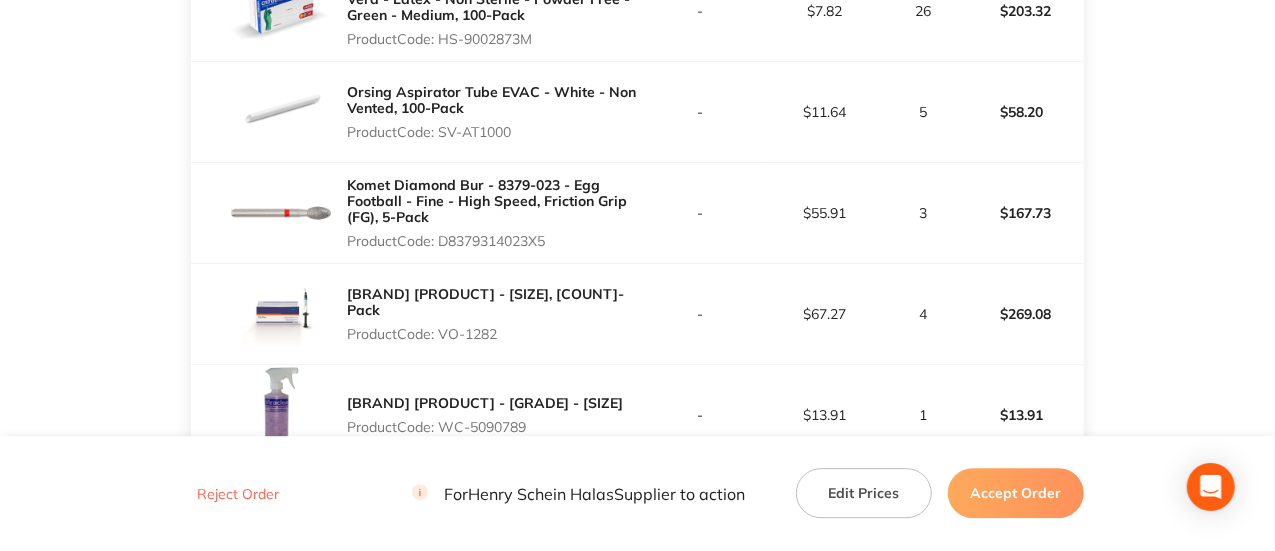 scroll, scrollTop: 2690, scrollLeft: 0, axis: vertical 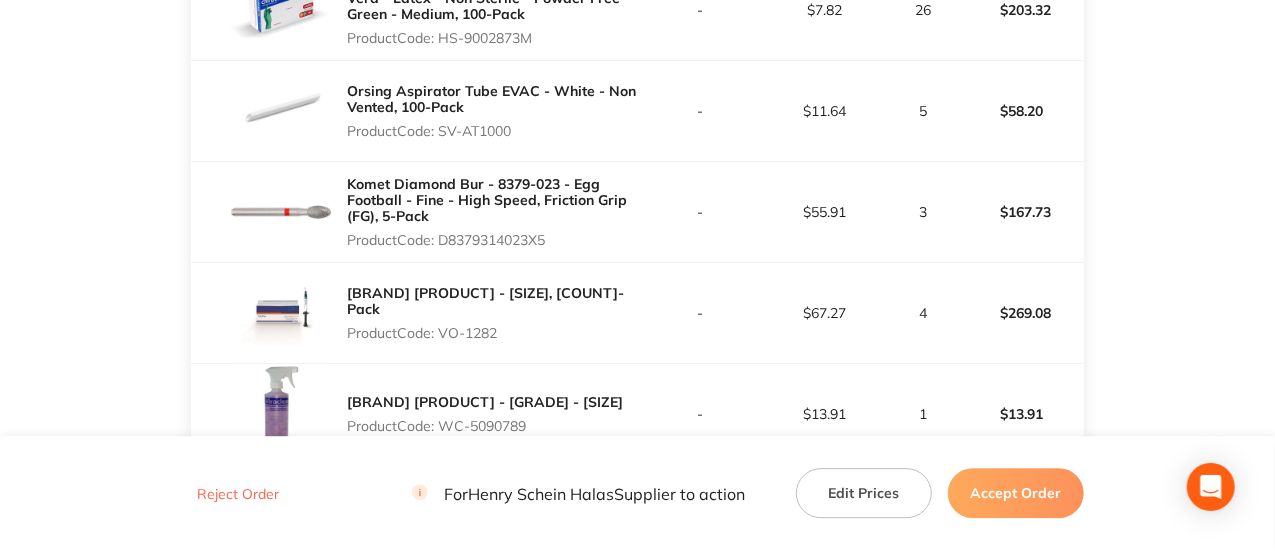 drag, startPoint x: 565, startPoint y: 251, endPoint x: 442, endPoint y: 239, distance: 123.58398 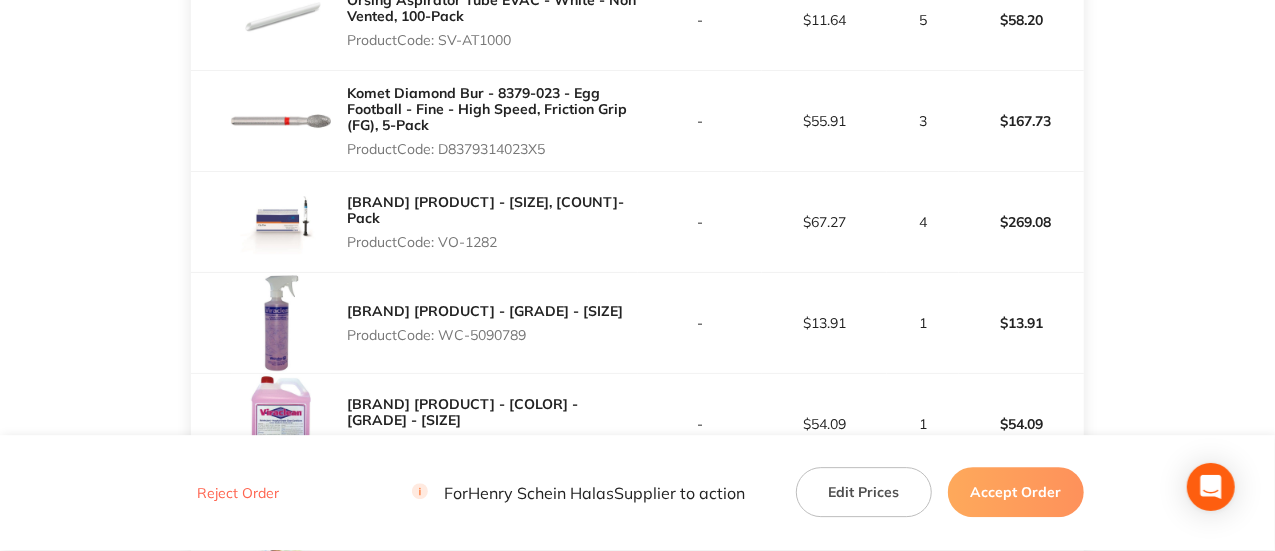 scroll, scrollTop: 2782, scrollLeft: 0, axis: vertical 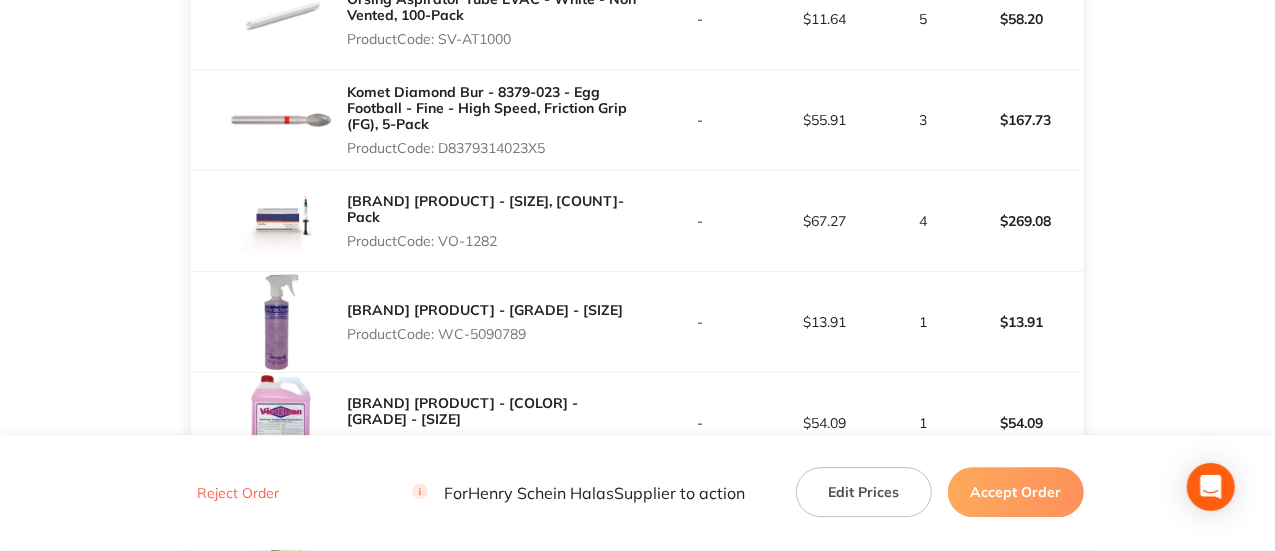 drag, startPoint x: 560, startPoint y: 337, endPoint x: 443, endPoint y: 339, distance: 117.01709 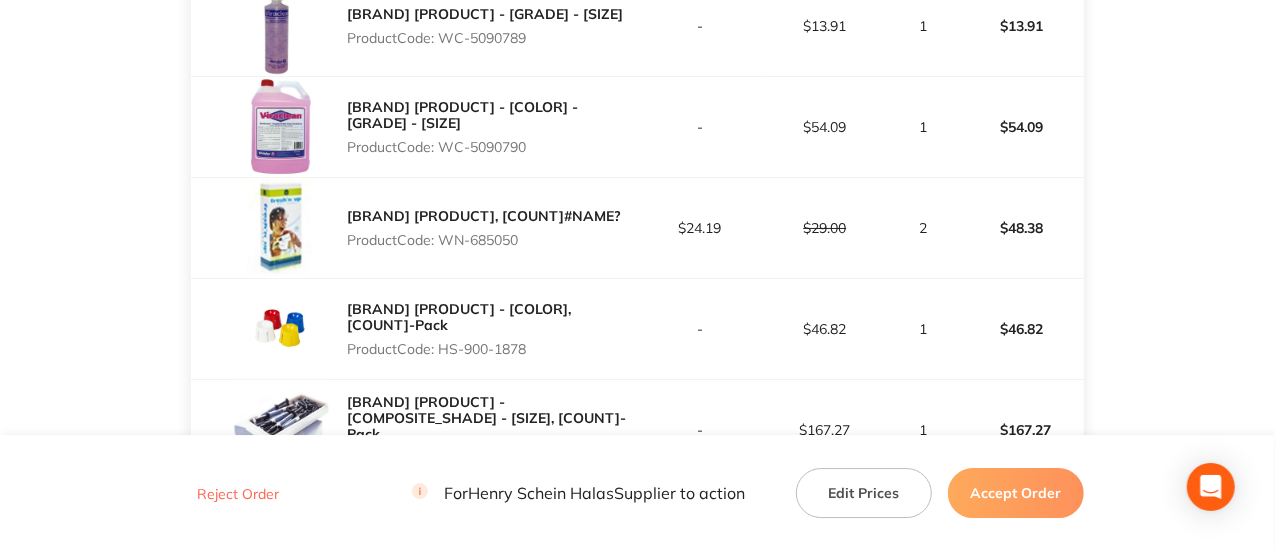 scroll, scrollTop: 3078, scrollLeft: 0, axis: vertical 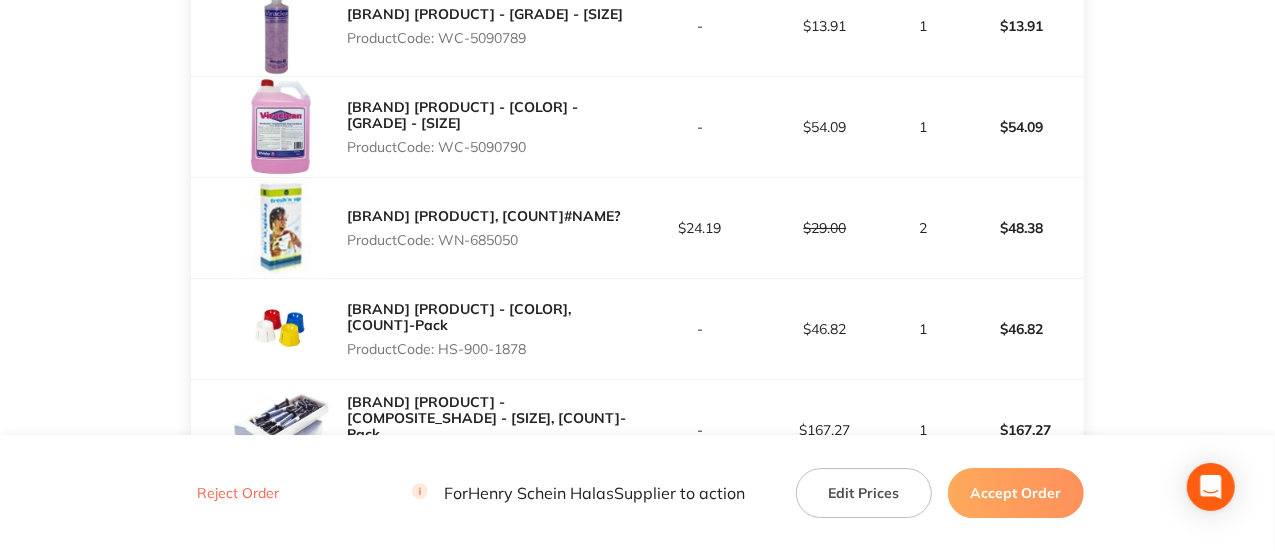 drag, startPoint x: 542, startPoint y: 241, endPoint x: 445, endPoint y: 238, distance: 97.04638 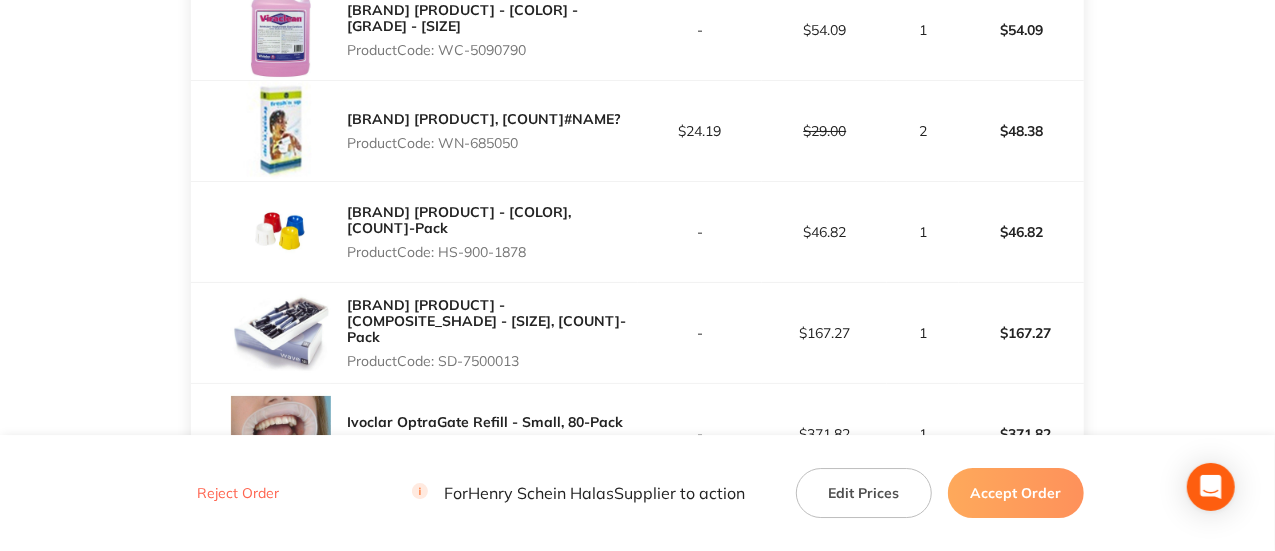scroll, scrollTop: 3176, scrollLeft: 0, axis: vertical 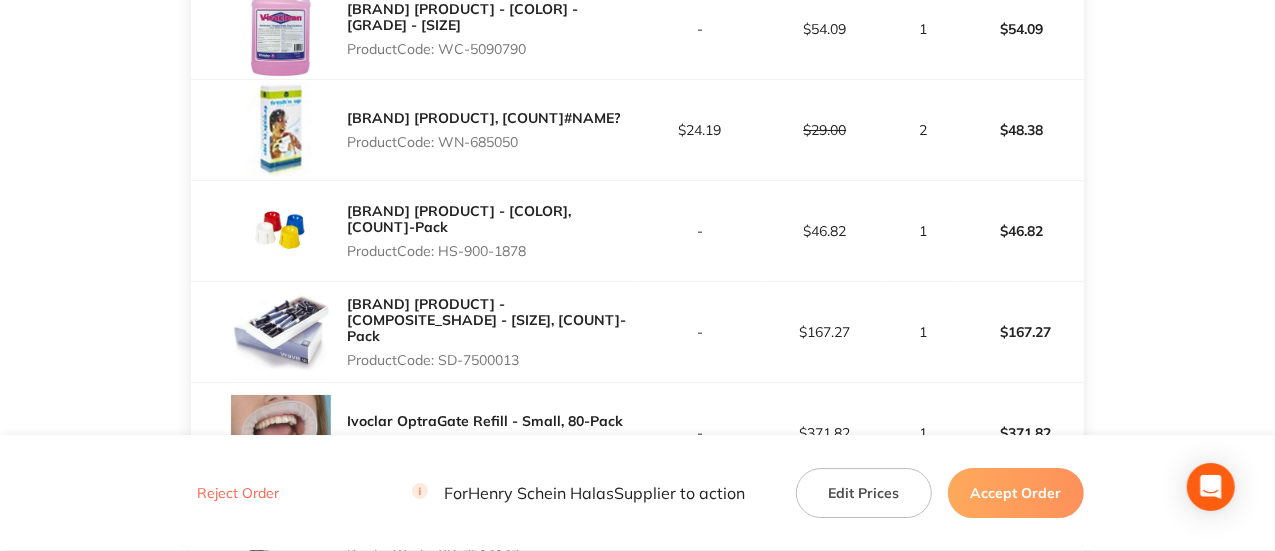 drag, startPoint x: 548, startPoint y: 342, endPoint x: 444, endPoint y: 346, distance: 104.0769 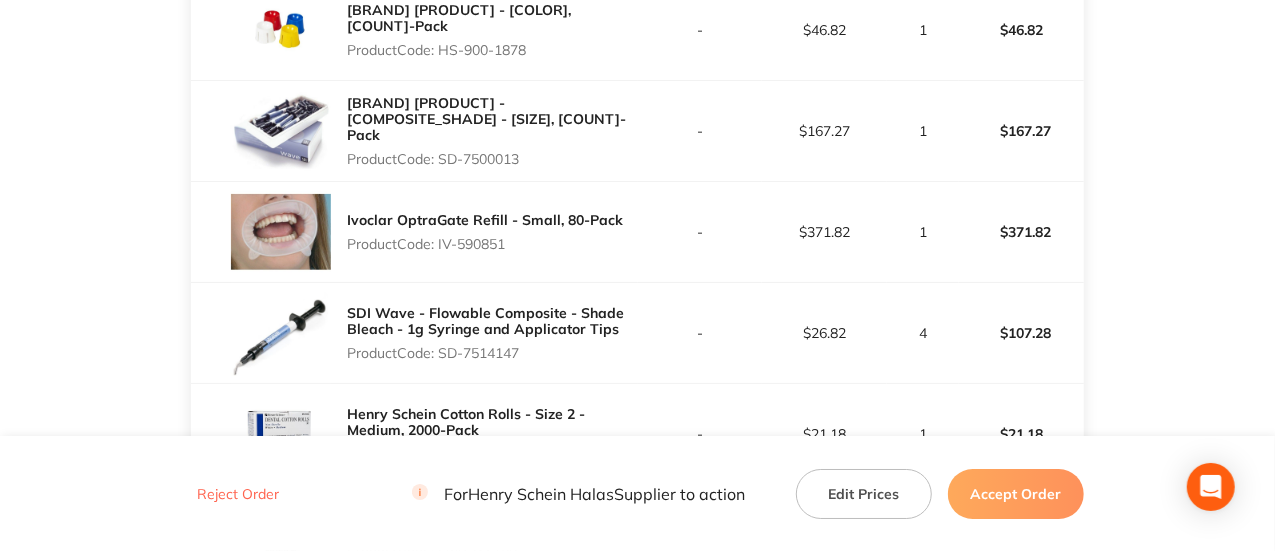 scroll, scrollTop: 3378, scrollLeft: 0, axis: vertical 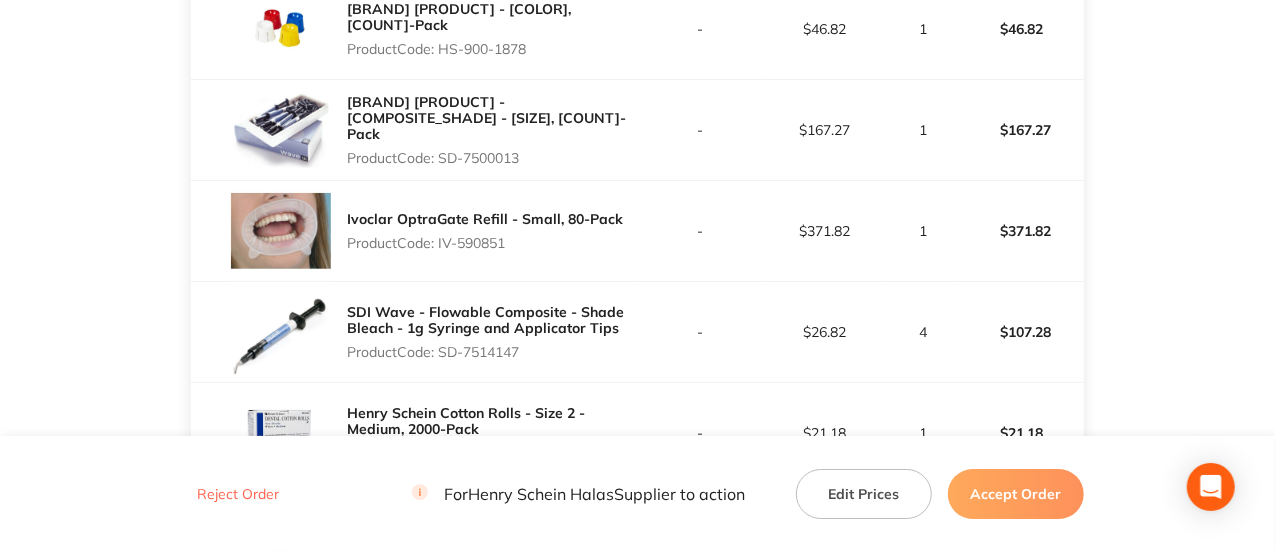 drag, startPoint x: 526, startPoint y: 235, endPoint x: 440, endPoint y: 237, distance: 86.023254 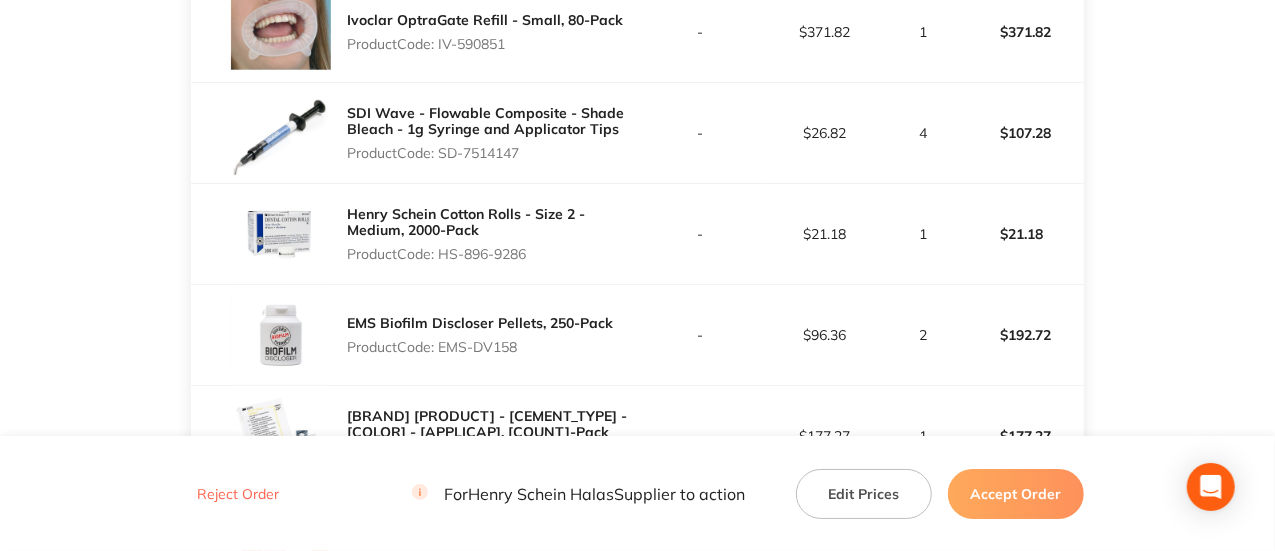 scroll, scrollTop: 3578, scrollLeft: 0, axis: vertical 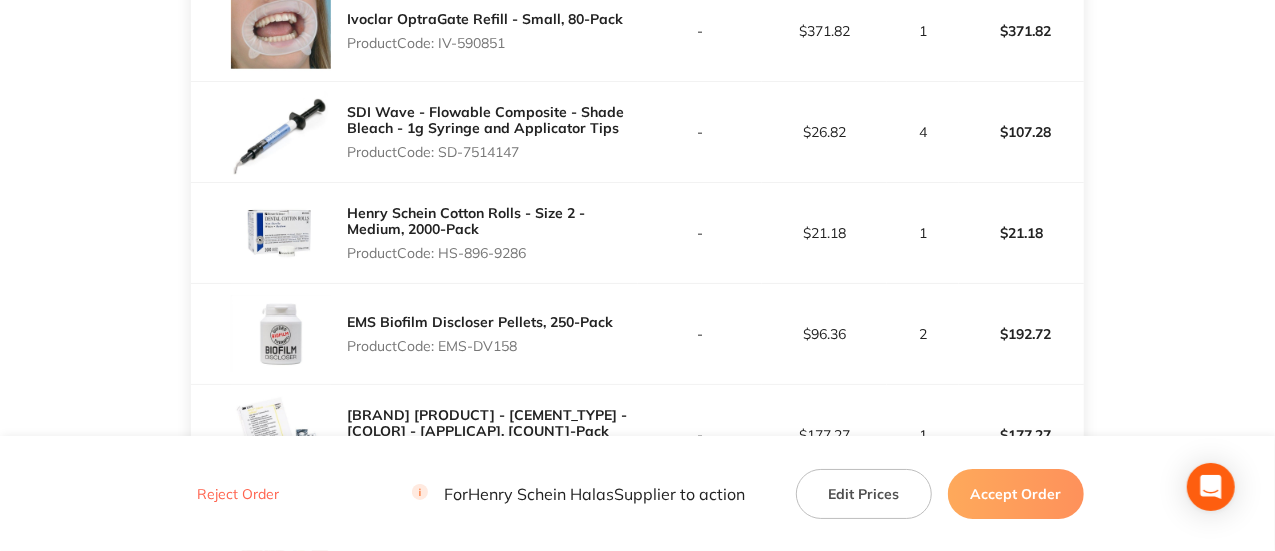 drag, startPoint x: 535, startPoint y: 238, endPoint x: 444, endPoint y: 251, distance: 91.92388 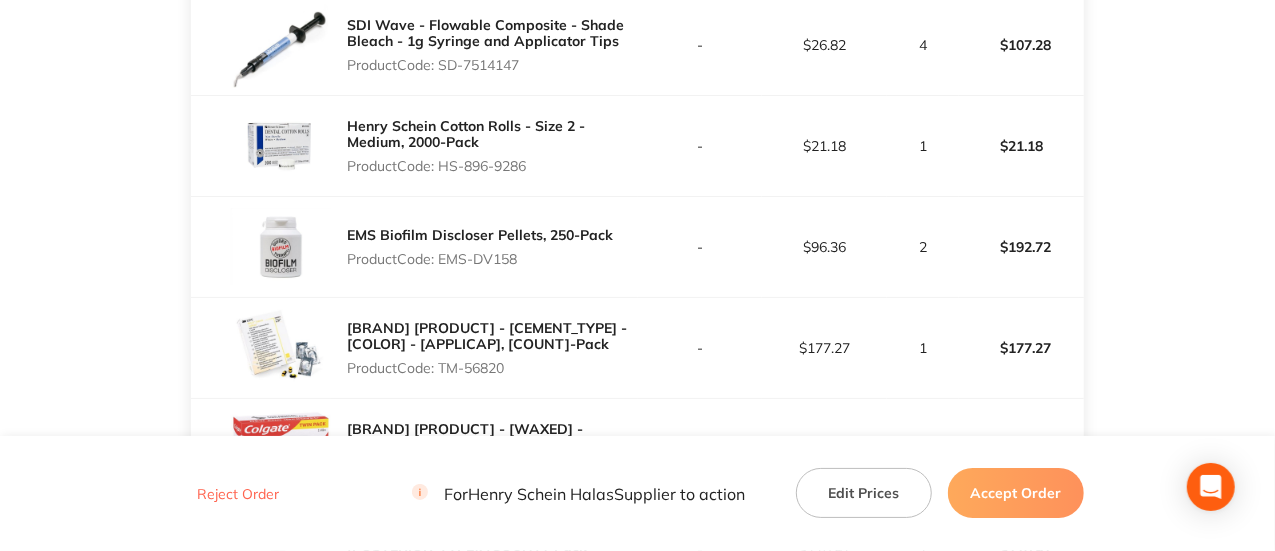 scroll, scrollTop: 3666, scrollLeft: 0, axis: vertical 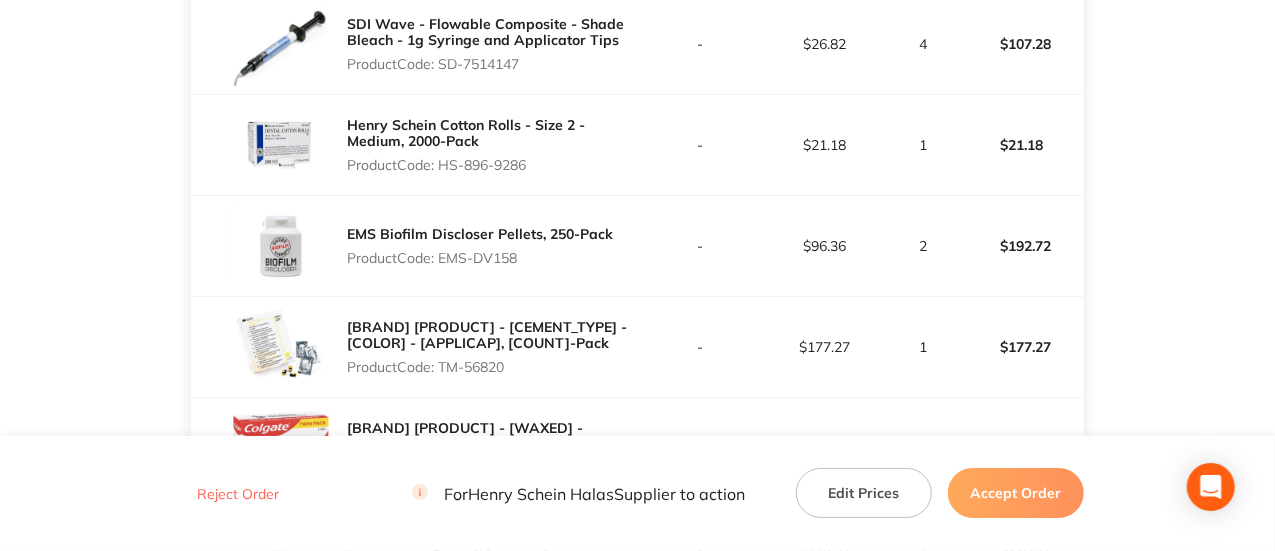 drag, startPoint x: 544, startPoint y: 259, endPoint x: 442, endPoint y: 255, distance: 102.0784 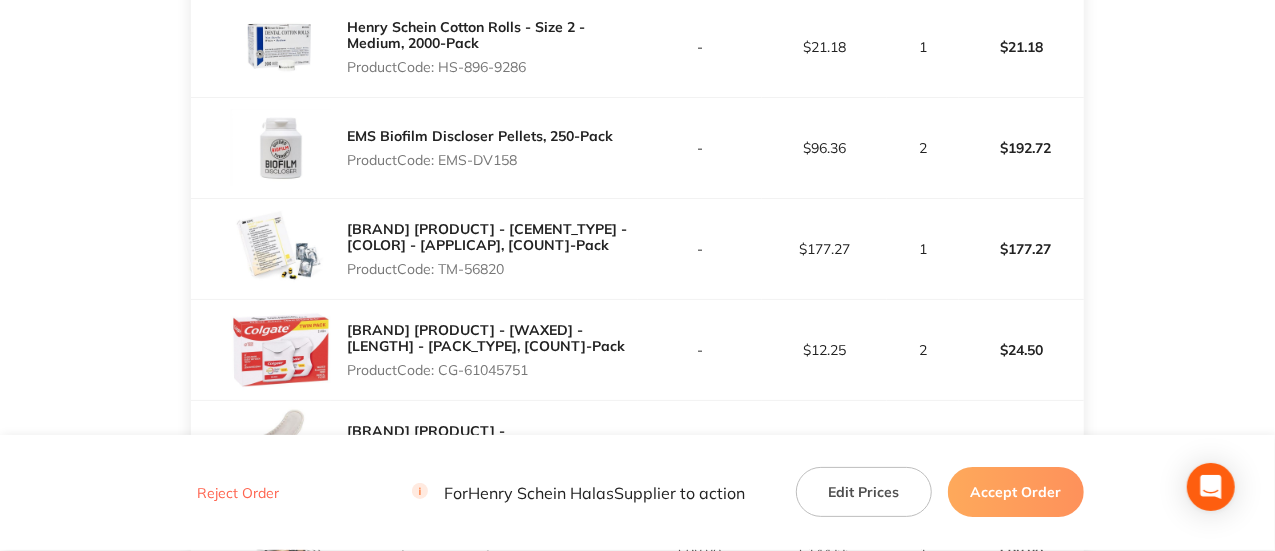 scroll, scrollTop: 3764, scrollLeft: 0, axis: vertical 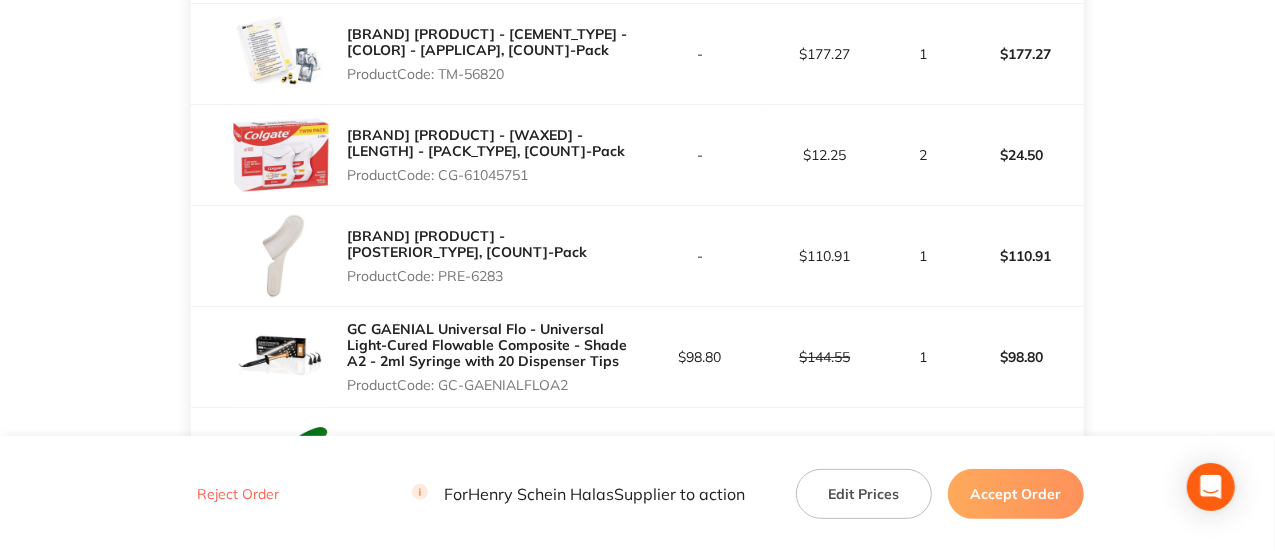 drag, startPoint x: 500, startPoint y: 272, endPoint x: 440, endPoint y: 271, distance: 60.00833 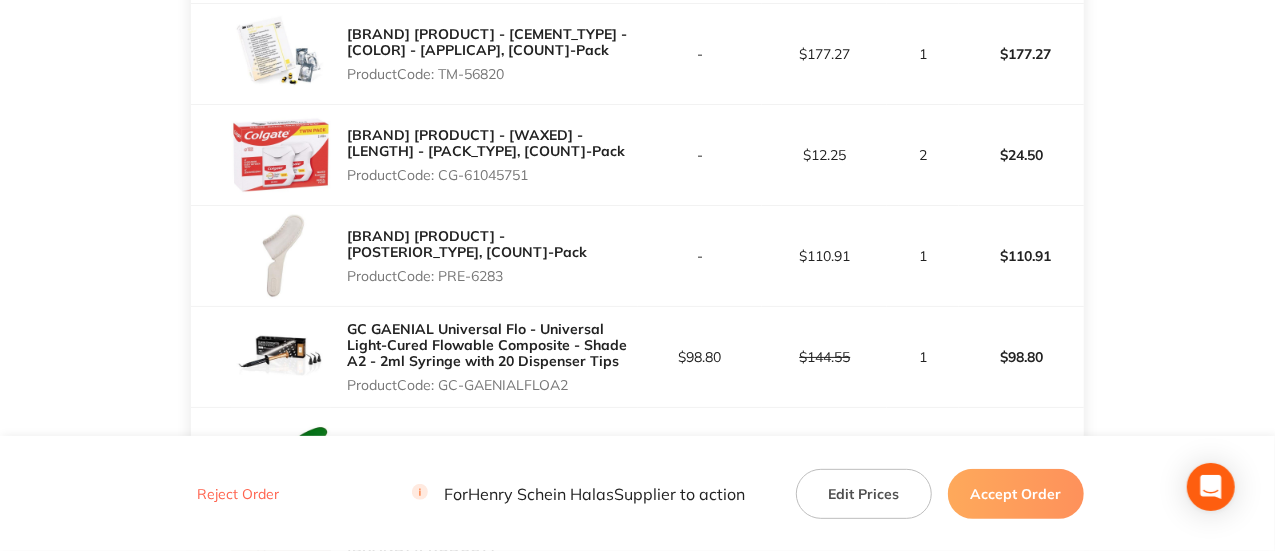 drag, startPoint x: 578, startPoint y: 377, endPoint x: 440, endPoint y: 379, distance: 138.0145 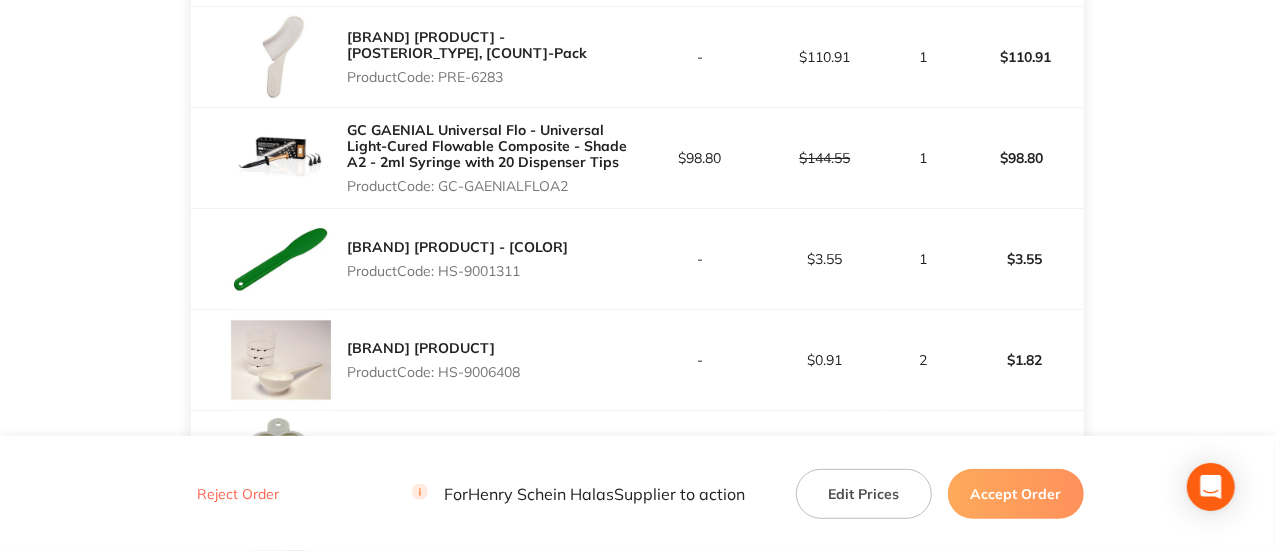 scroll, scrollTop: 4159, scrollLeft: 0, axis: vertical 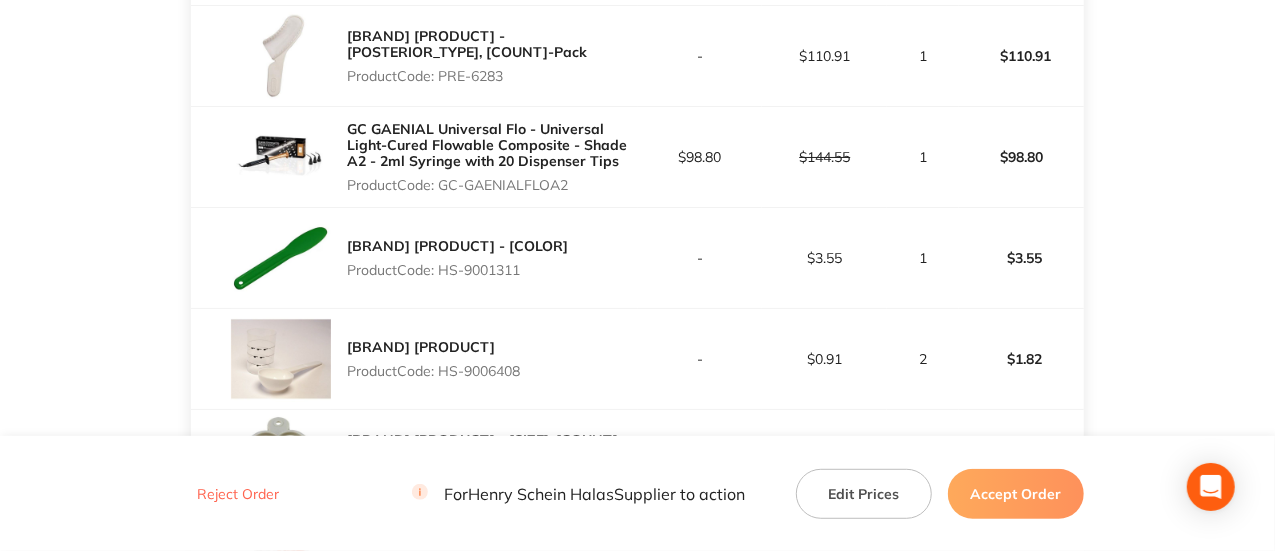 drag, startPoint x: 554, startPoint y: 271, endPoint x: 444, endPoint y: 275, distance: 110.0727 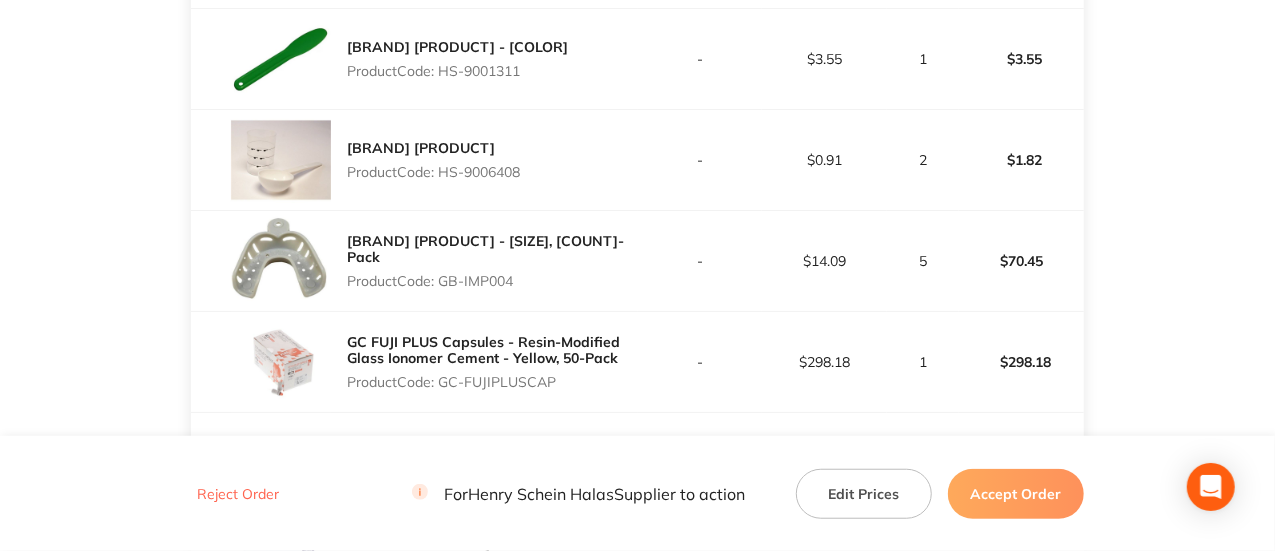 scroll, scrollTop: 4359, scrollLeft: 0, axis: vertical 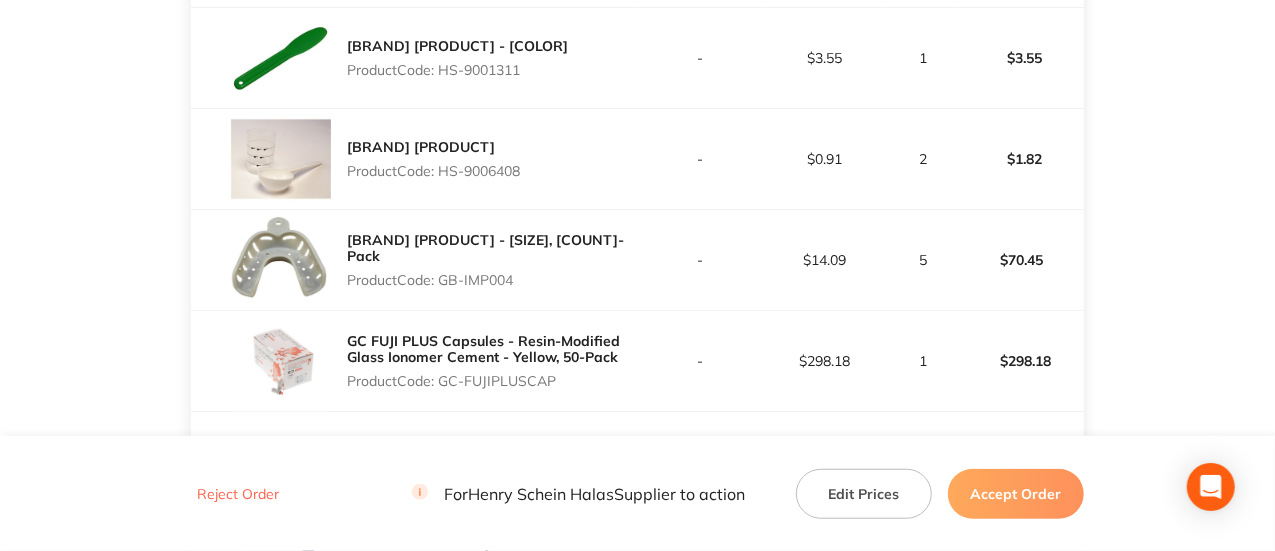 drag, startPoint x: 490, startPoint y: 274, endPoint x: 442, endPoint y: 274, distance: 48 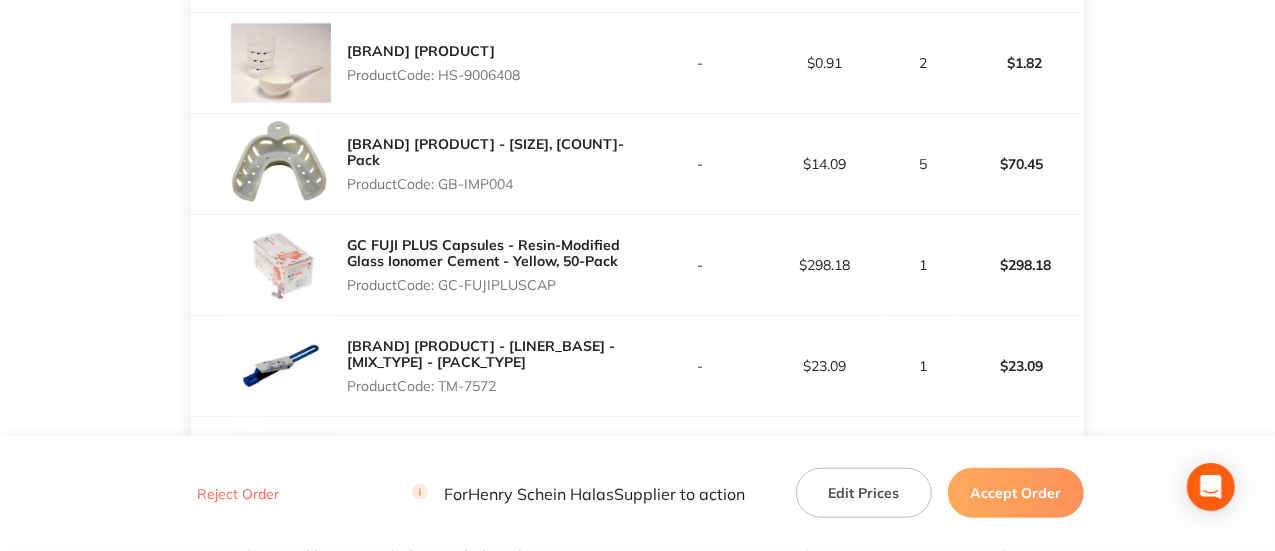 drag, startPoint x: 563, startPoint y: 276, endPoint x: 444, endPoint y: 281, distance: 119.104996 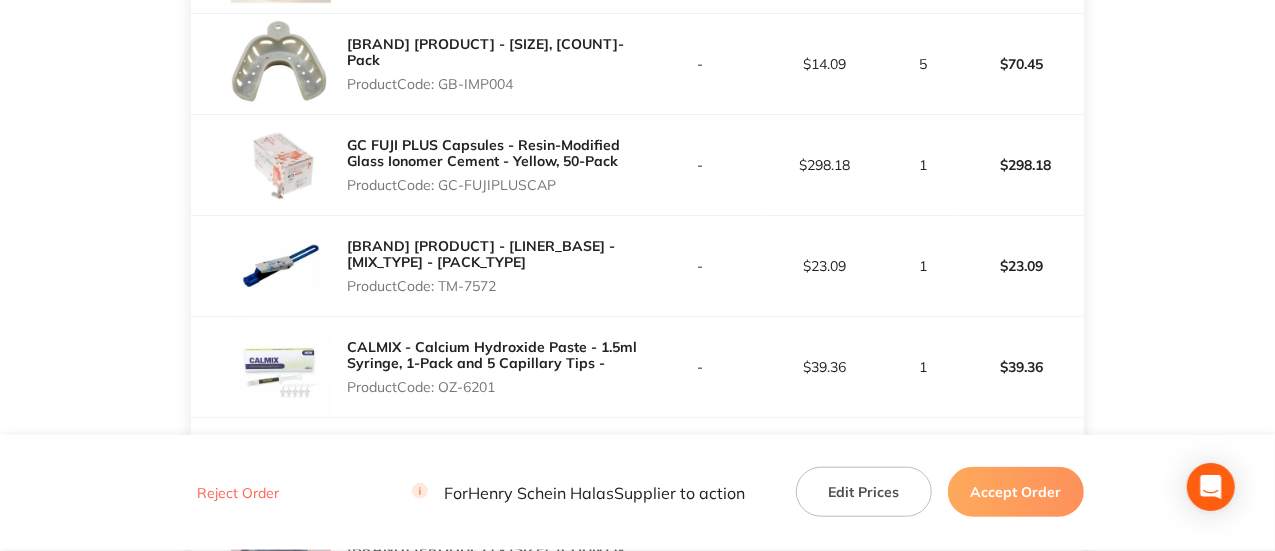 drag, startPoint x: 511, startPoint y: 281, endPoint x: 442, endPoint y: 287, distance: 69.260376 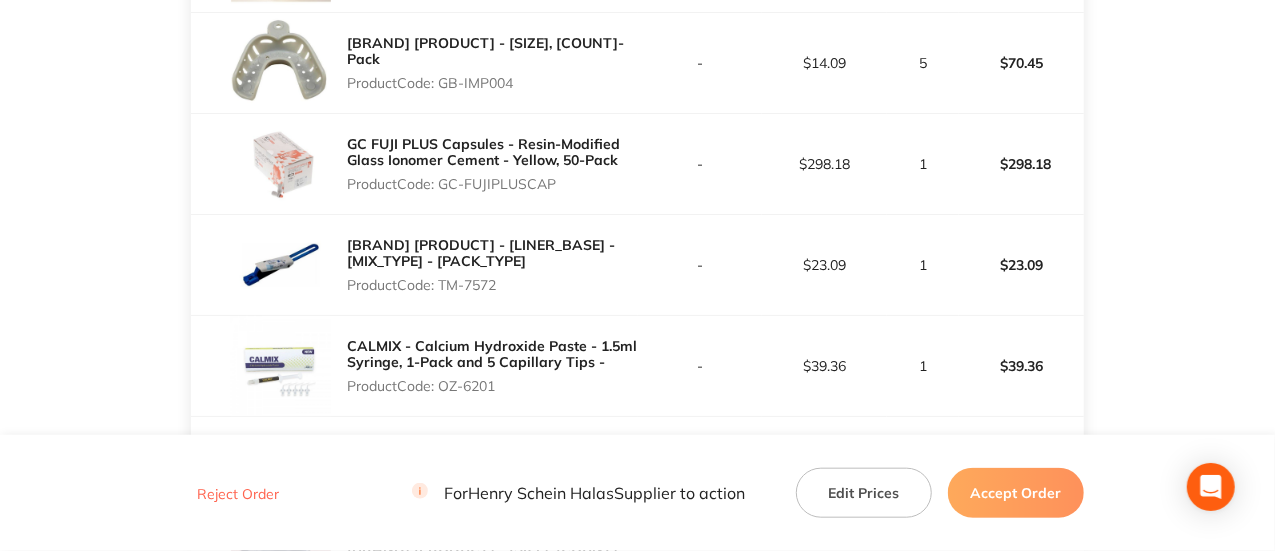 drag, startPoint x: 544, startPoint y: 377, endPoint x: 442, endPoint y: 377, distance: 102 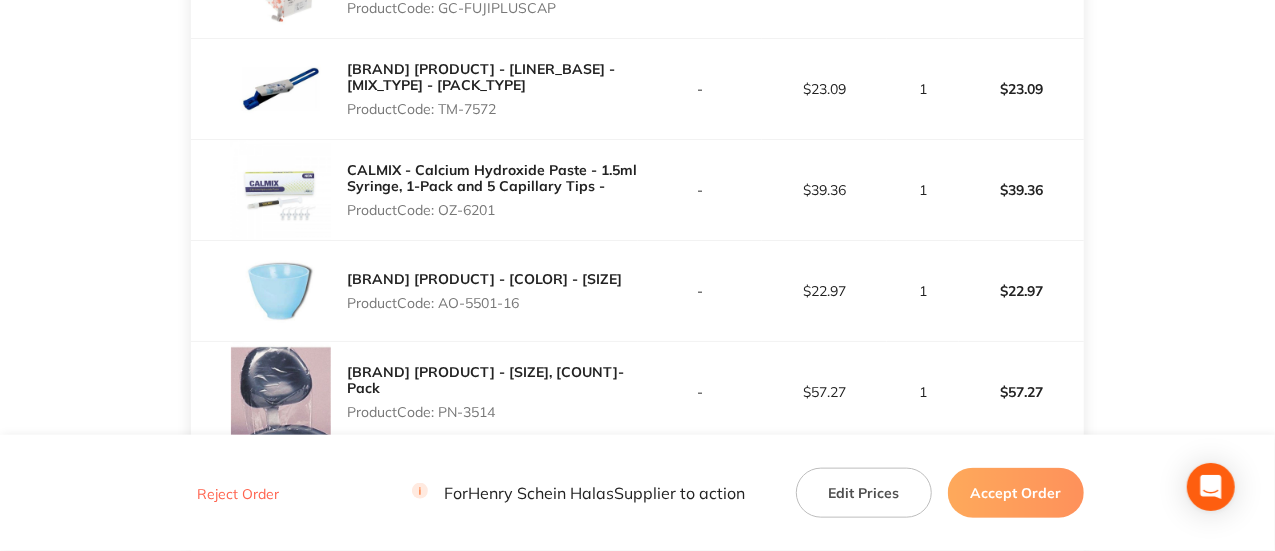 scroll, scrollTop: 4733, scrollLeft: 0, axis: vertical 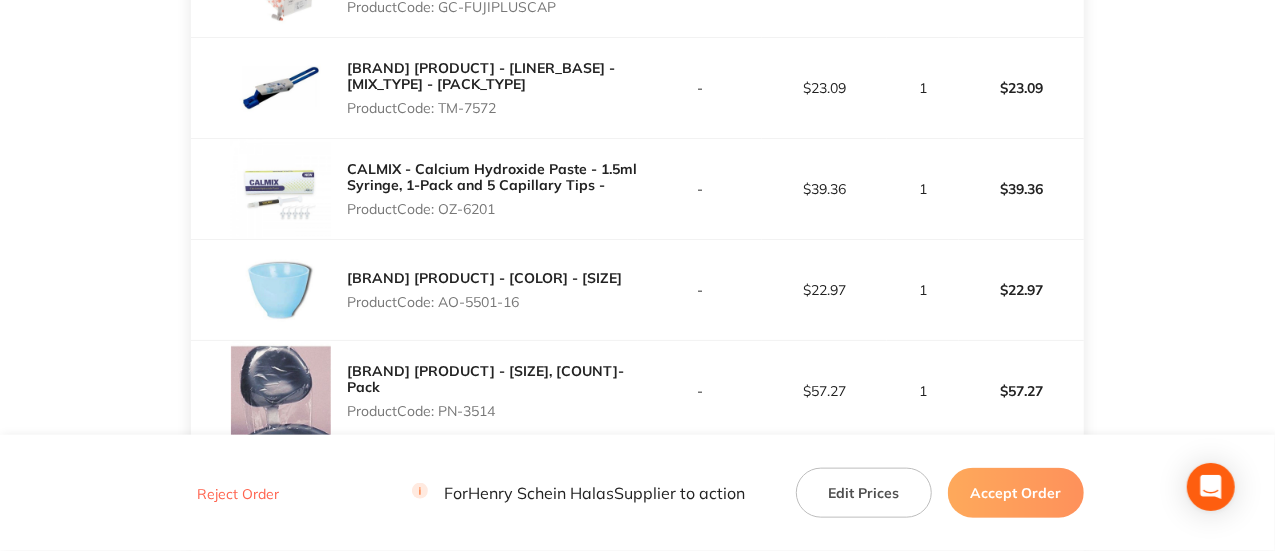 drag, startPoint x: 535, startPoint y: 286, endPoint x: 440, endPoint y: 303, distance: 96.50906 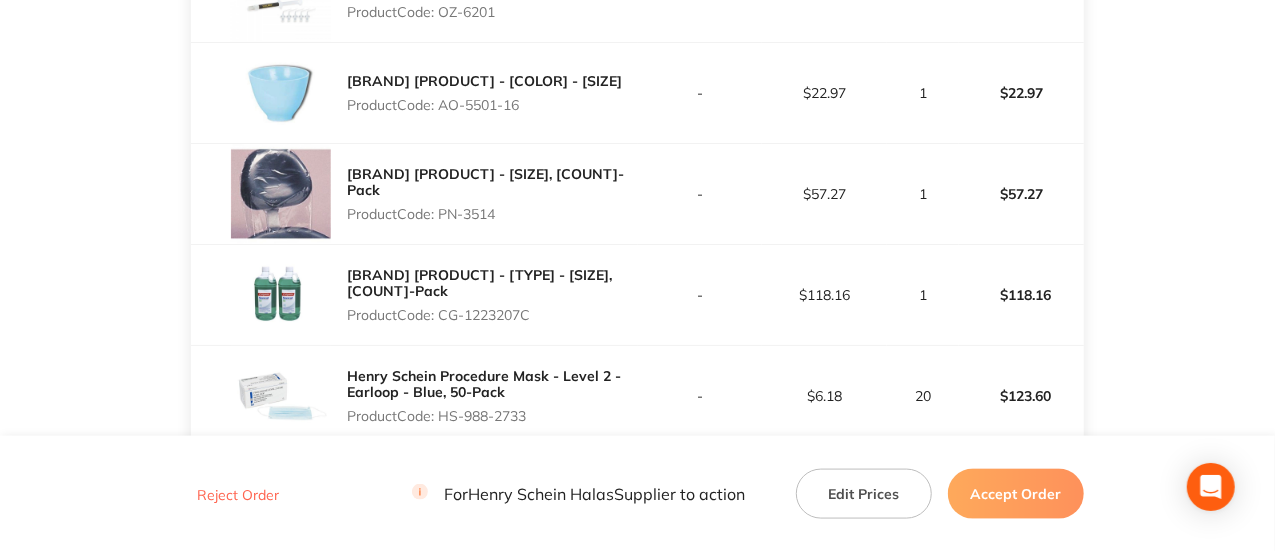 scroll, scrollTop: 4932, scrollLeft: 0, axis: vertical 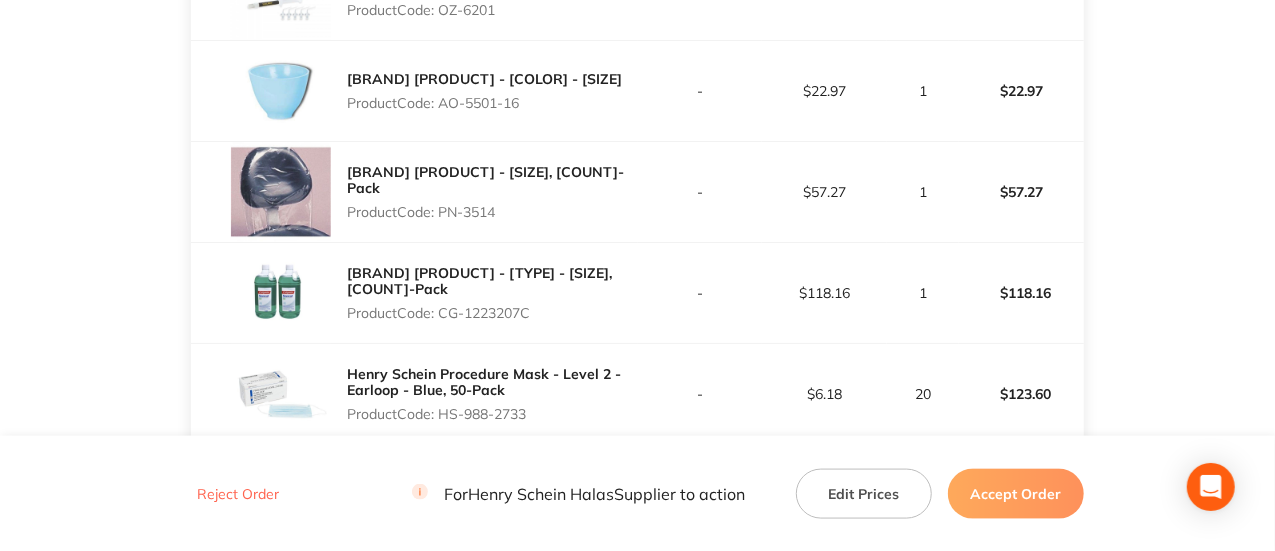 drag, startPoint x: 540, startPoint y: 319, endPoint x: 441, endPoint y: 316, distance: 99.04544 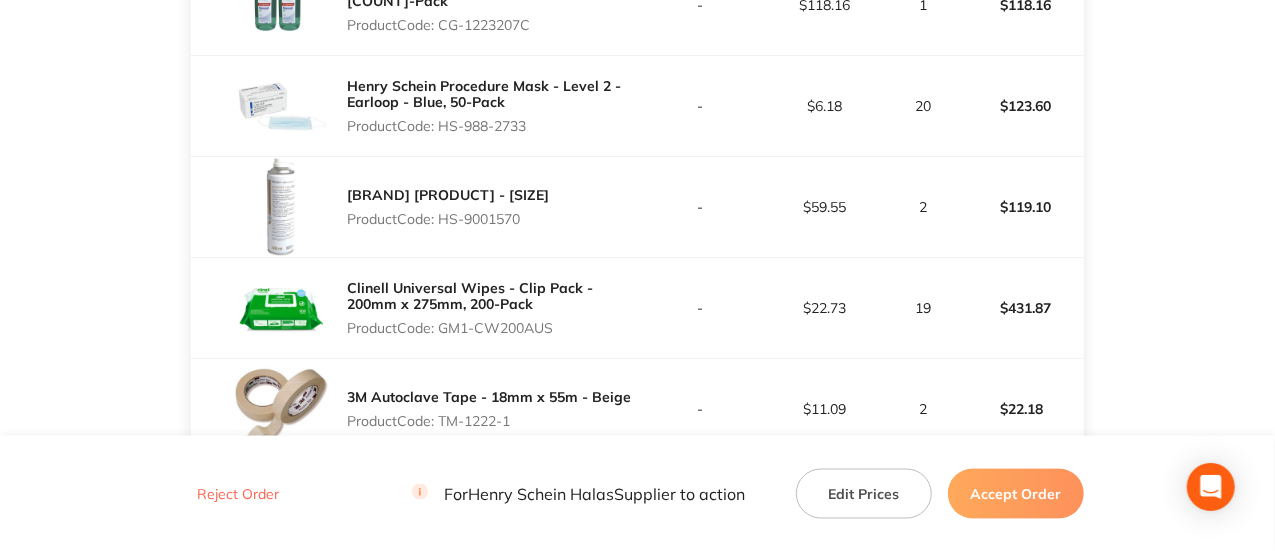 scroll, scrollTop: 5221, scrollLeft: 0, axis: vertical 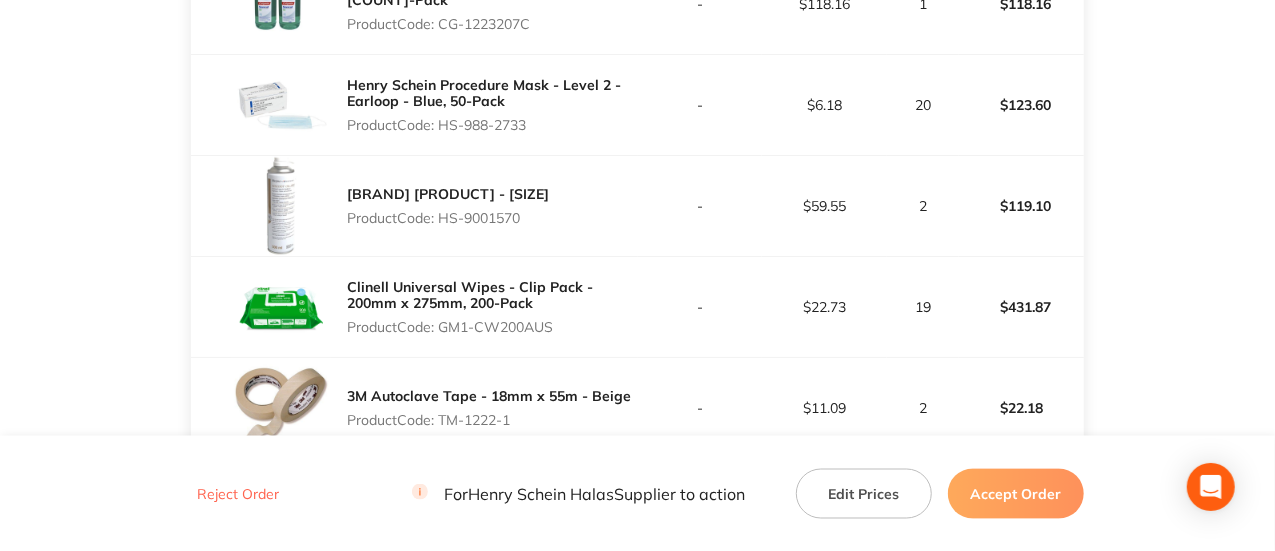 drag, startPoint x: 536, startPoint y: 214, endPoint x: 442, endPoint y: 215, distance: 94.00532 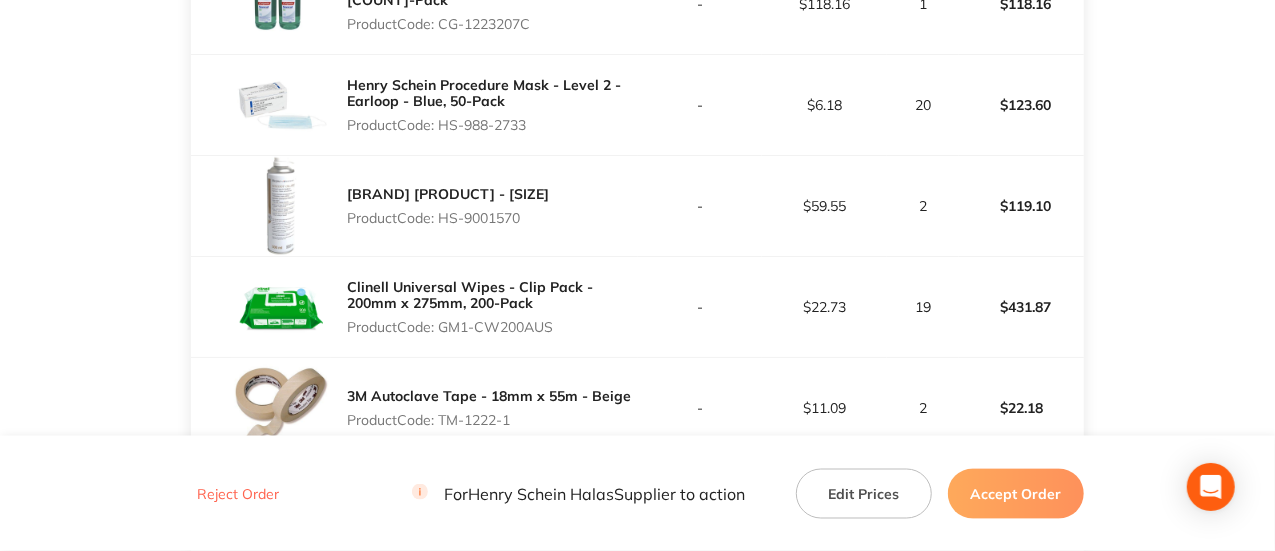 drag, startPoint x: 568, startPoint y: 327, endPoint x: 438, endPoint y: 321, distance: 130.13838 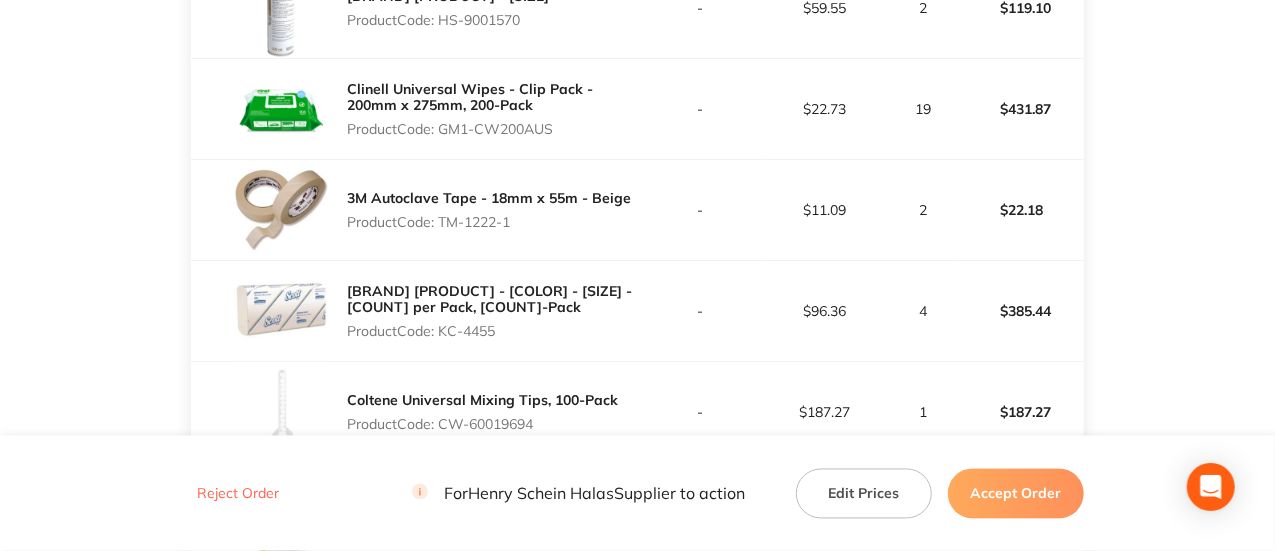 scroll, scrollTop: 5420, scrollLeft: 0, axis: vertical 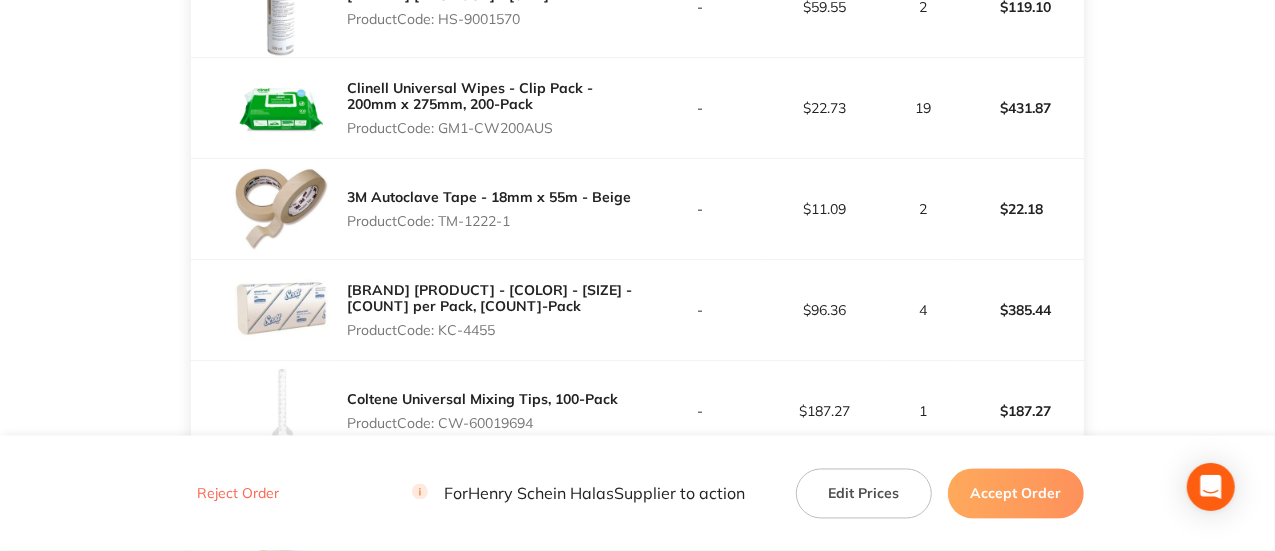 drag, startPoint x: 525, startPoint y: 203, endPoint x: 445, endPoint y: 207, distance: 80.09994 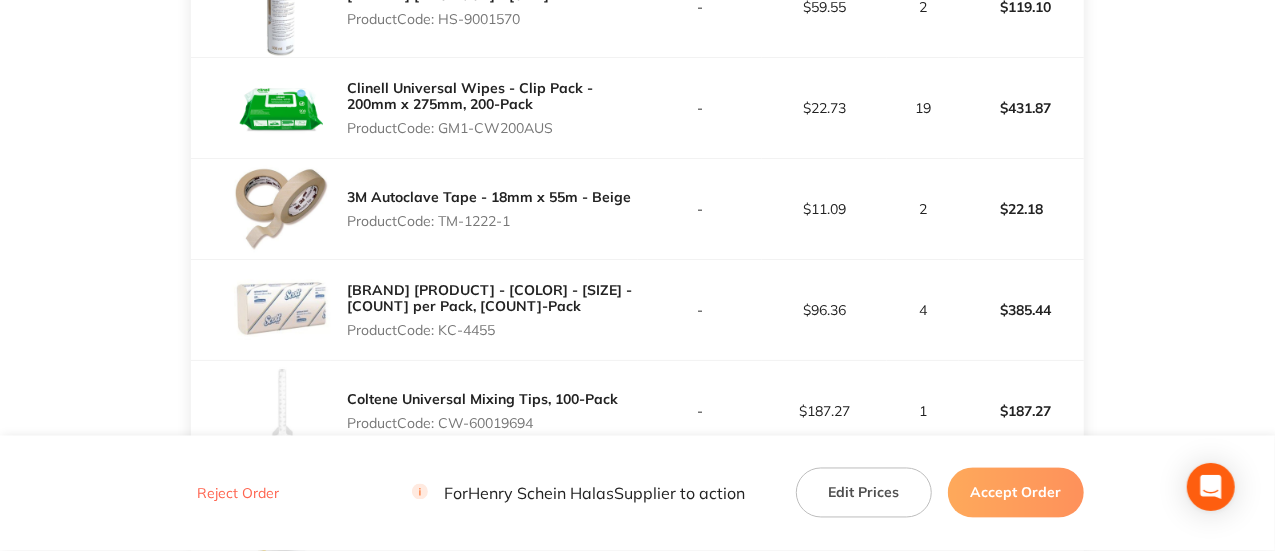 drag, startPoint x: 515, startPoint y: 318, endPoint x: 436, endPoint y: 331, distance: 80.06248 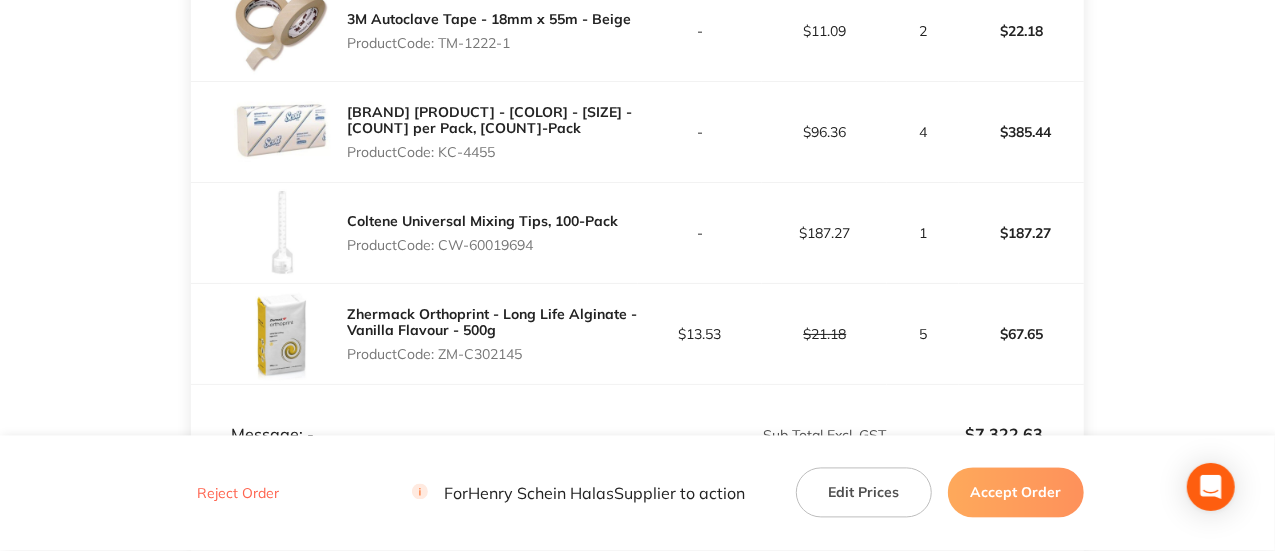 scroll, scrollTop: 5600, scrollLeft: 0, axis: vertical 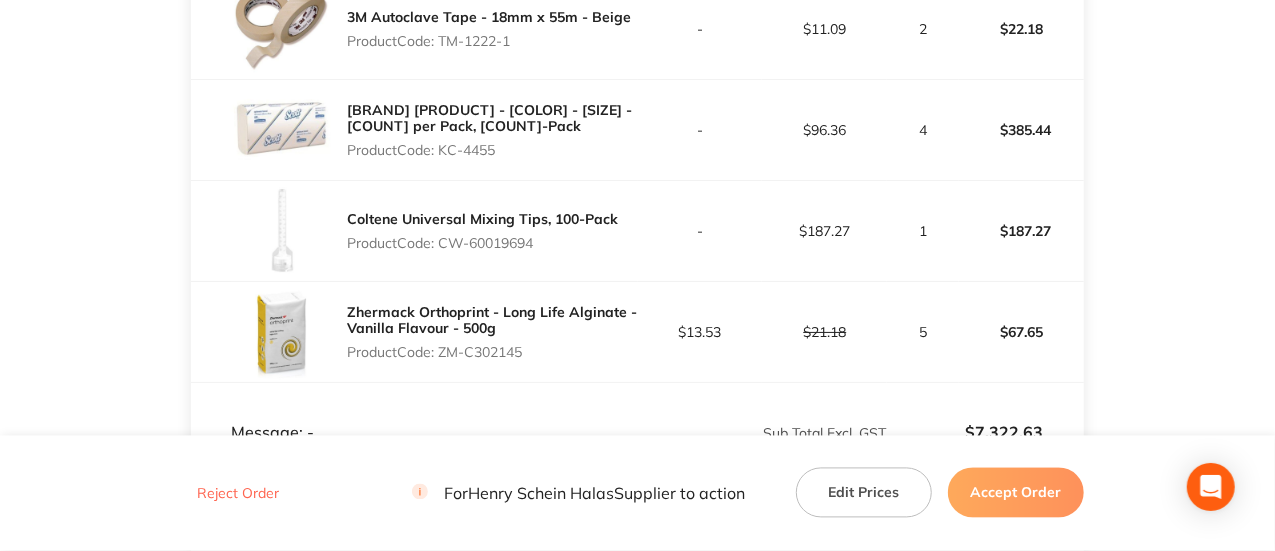 drag, startPoint x: 519, startPoint y: 340, endPoint x: 462, endPoint y: 333, distance: 57.428215 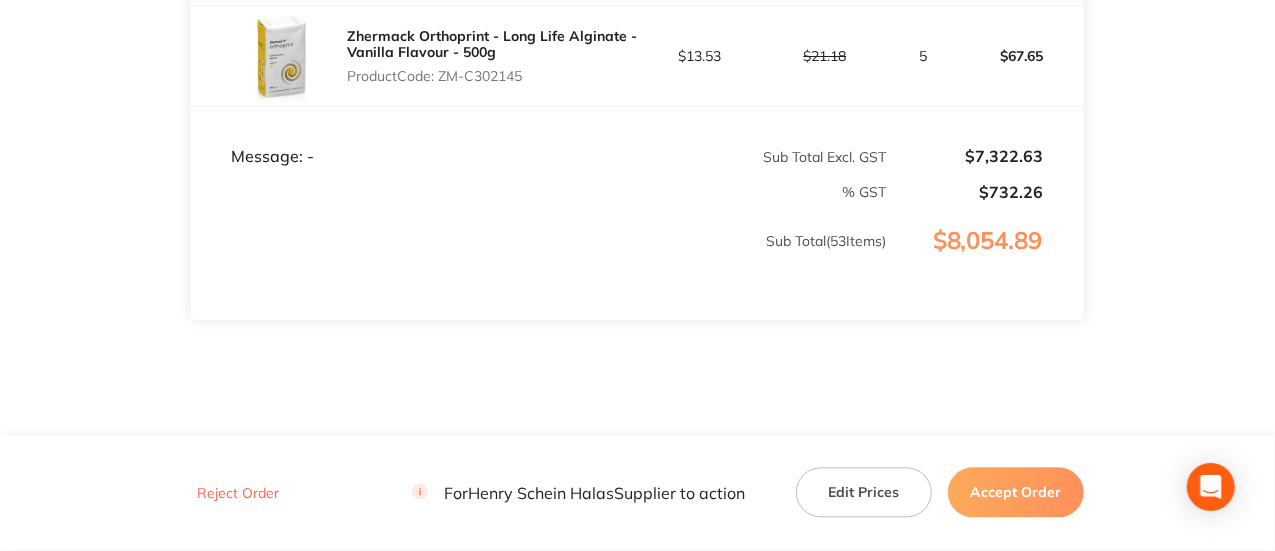 scroll, scrollTop: 5902, scrollLeft: 0, axis: vertical 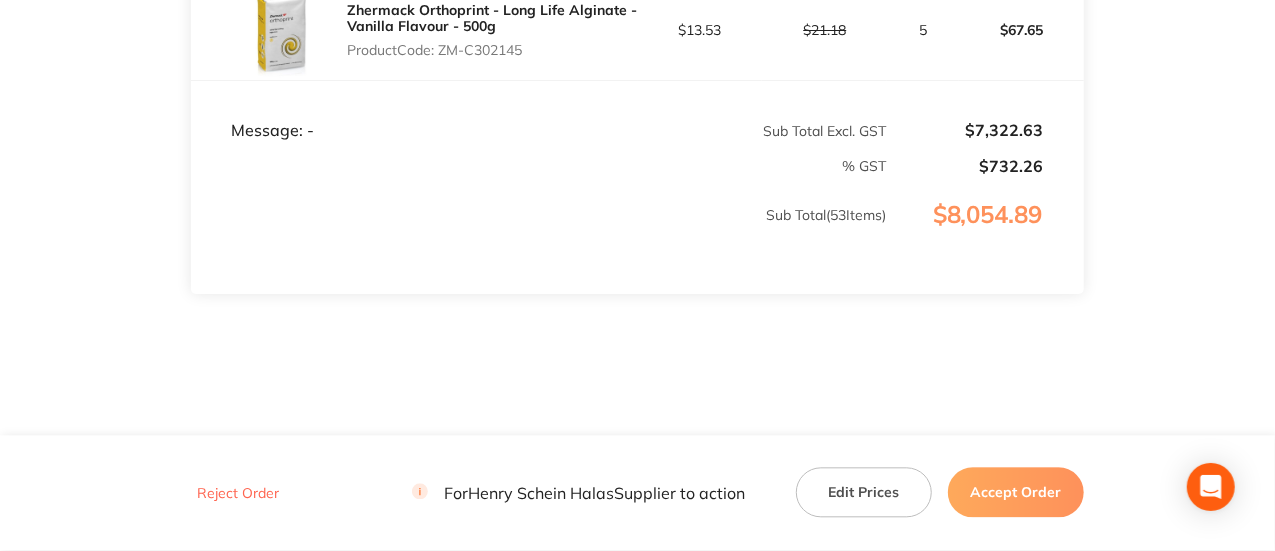 click on "Accept Order" at bounding box center [1016, 493] 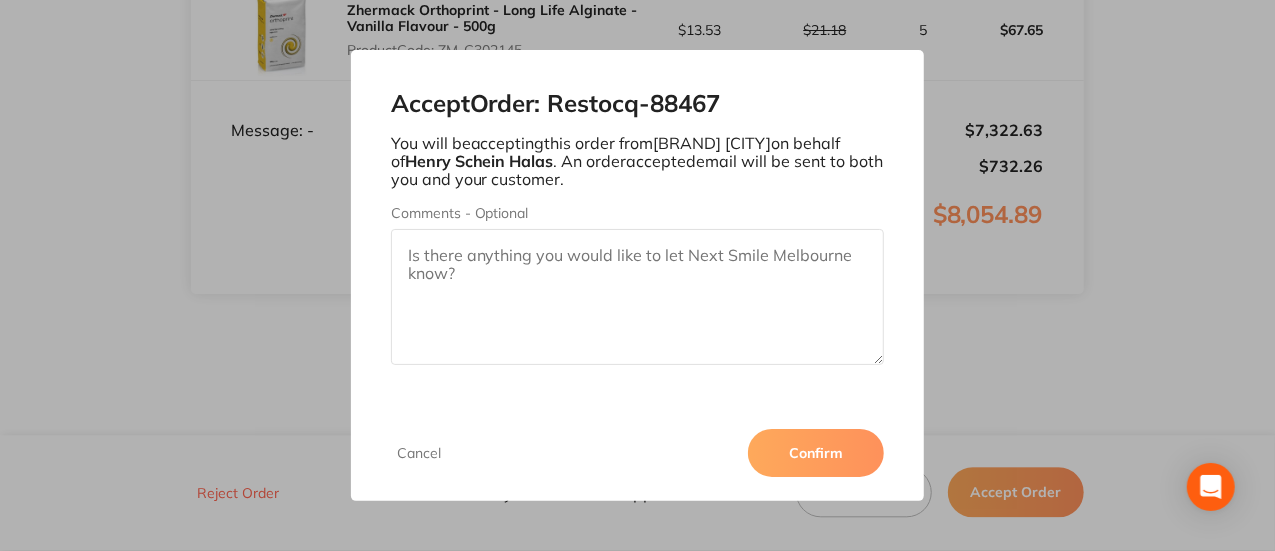 click on "Confirm" at bounding box center [816, 453] 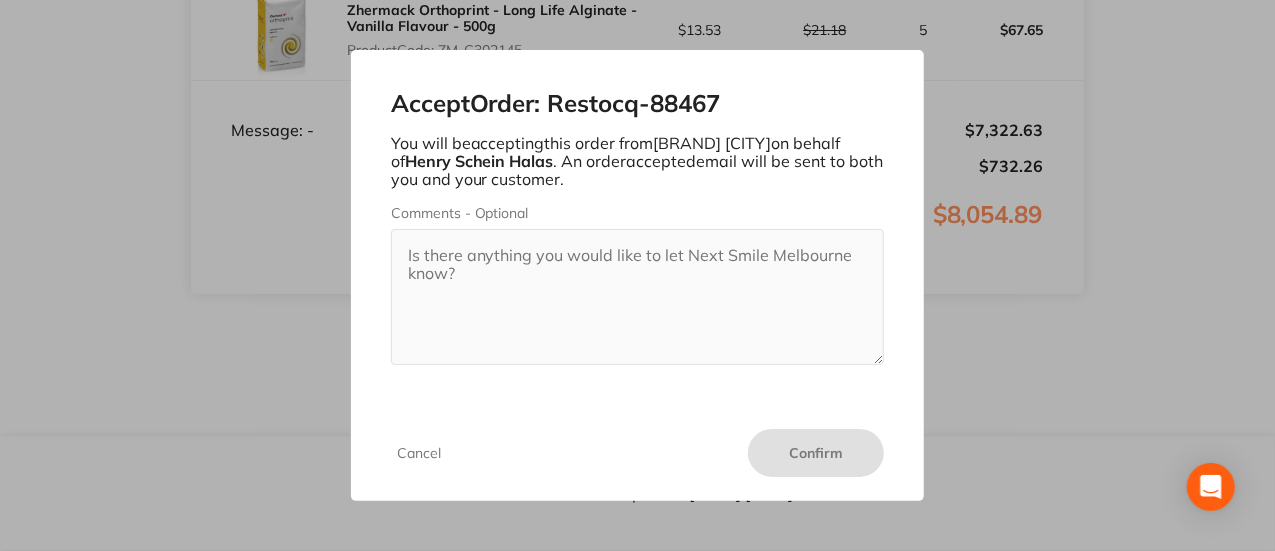 scroll, scrollTop: 5901, scrollLeft: 0, axis: vertical 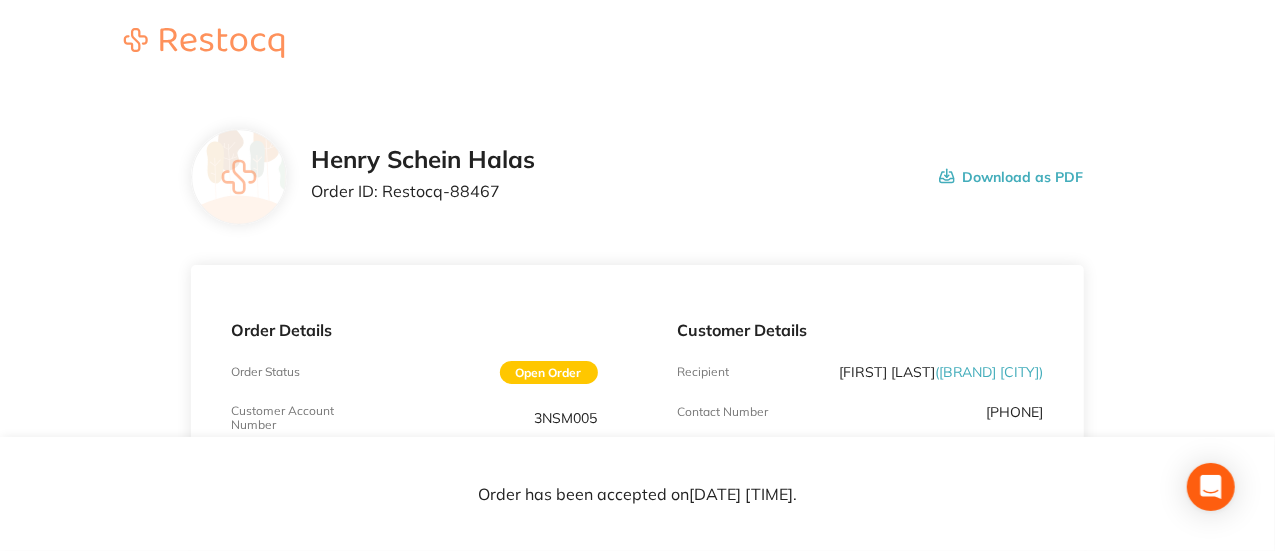 click on "Order ID: [BRAND]-[NUMBER]" at bounding box center (423, 191) 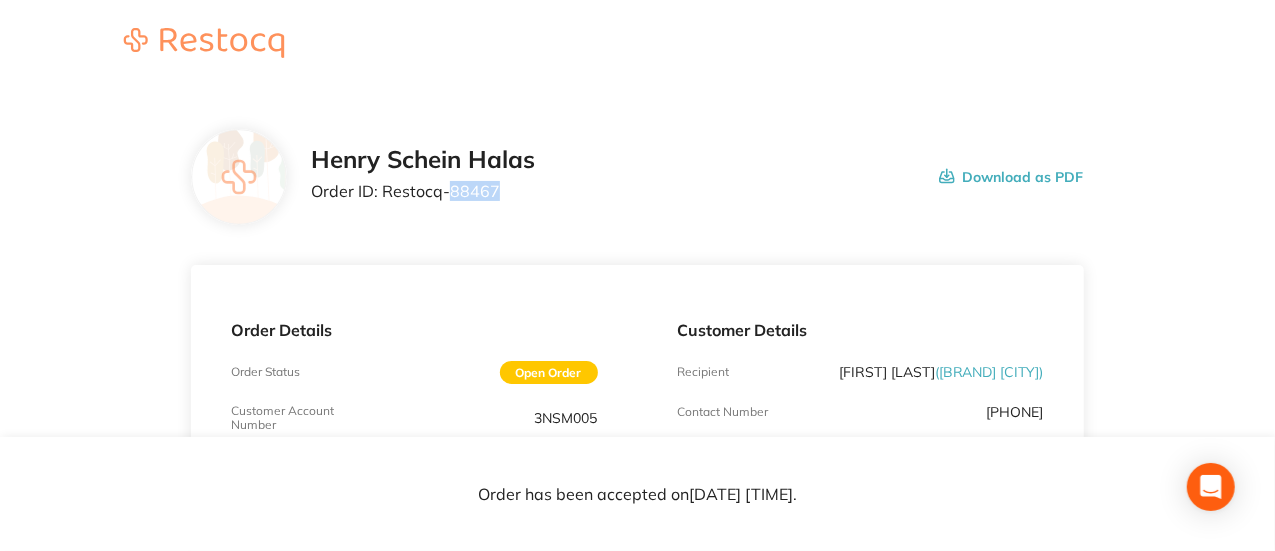click on "Order ID: [BRAND]-[NUMBER]" at bounding box center (423, 191) 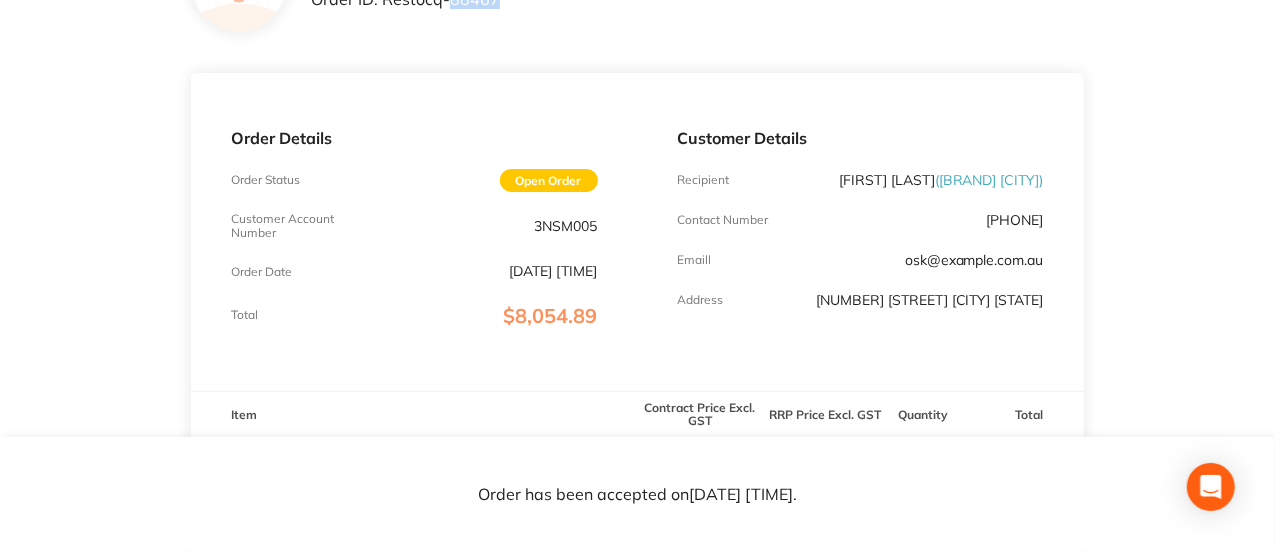 click on "3NSM005" at bounding box center (566, 226) 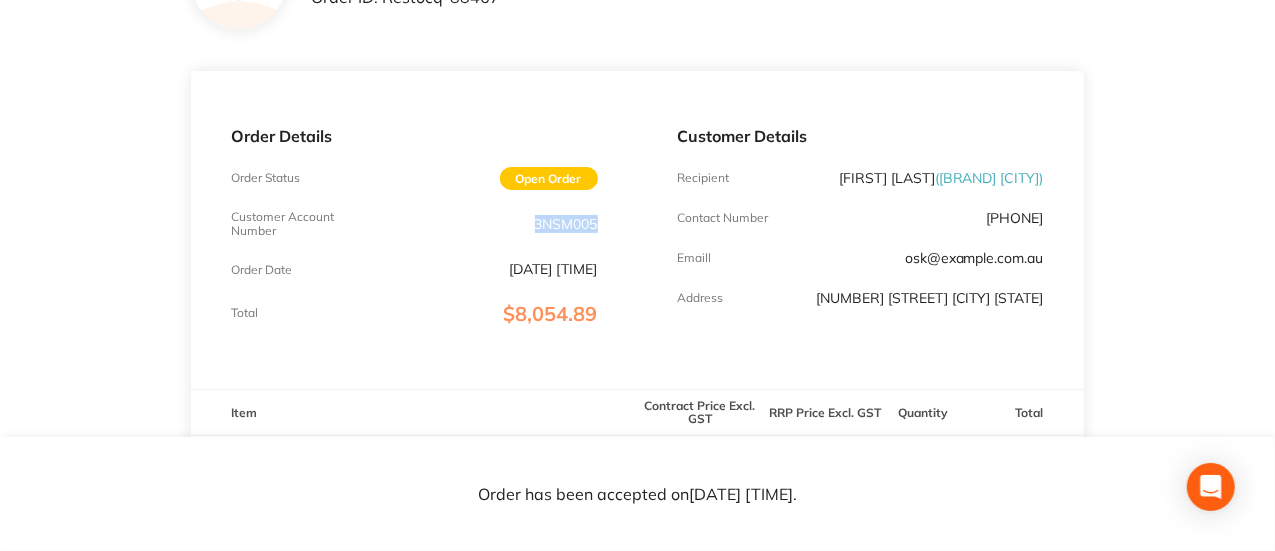 click on "3NSM005" at bounding box center (566, 224) 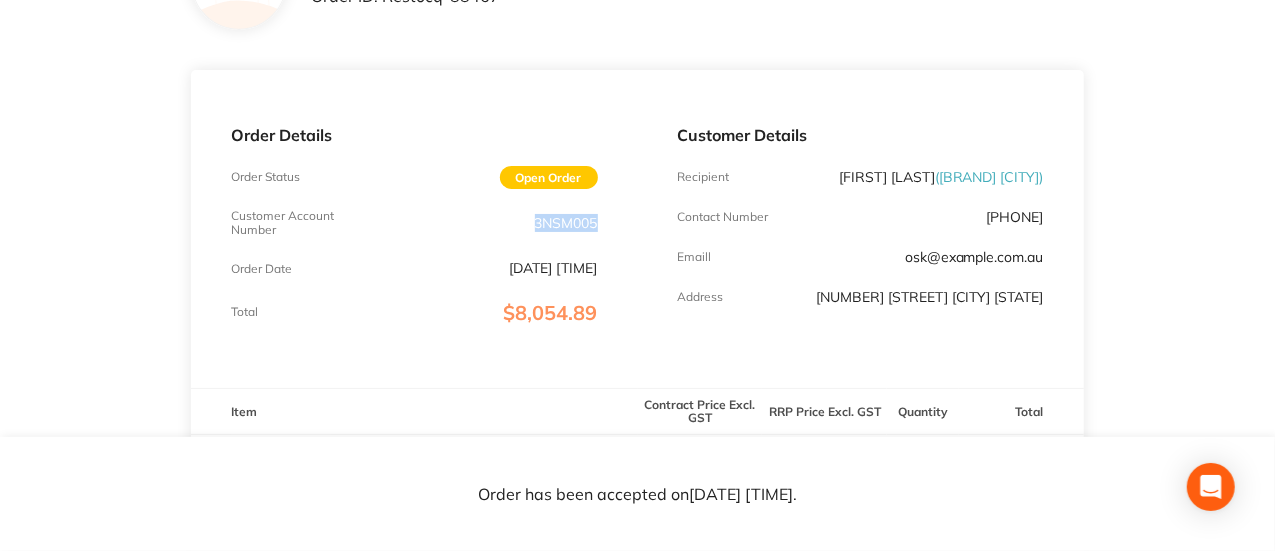 scroll, scrollTop: 196, scrollLeft: 0, axis: vertical 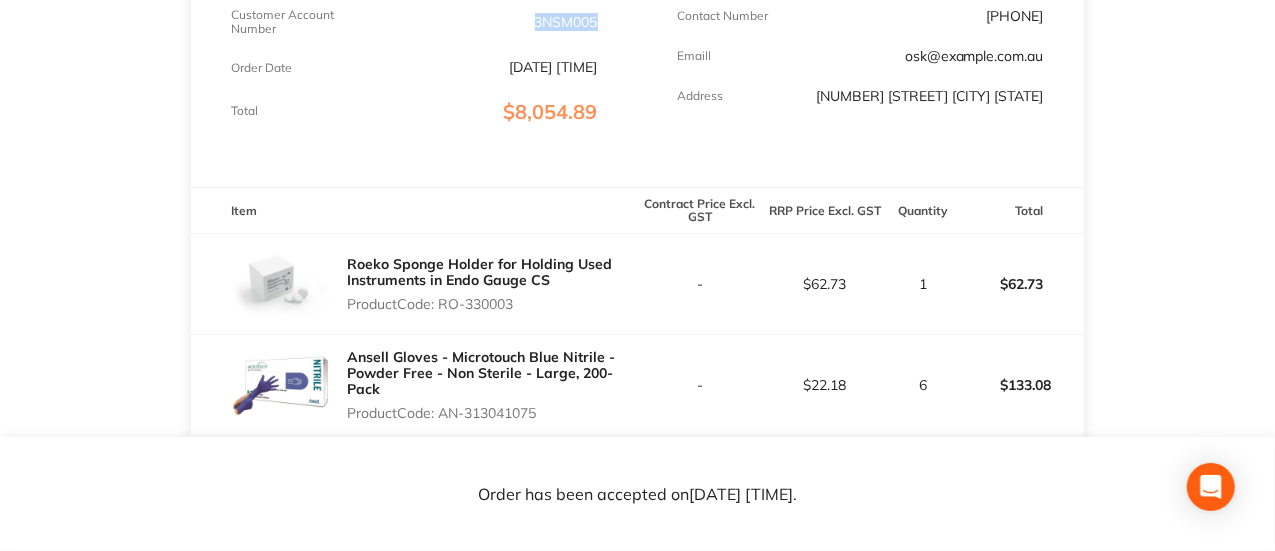 drag, startPoint x: 1056, startPoint y: 75, endPoint x: 899, endPoint y: 78, distance: 157.02866 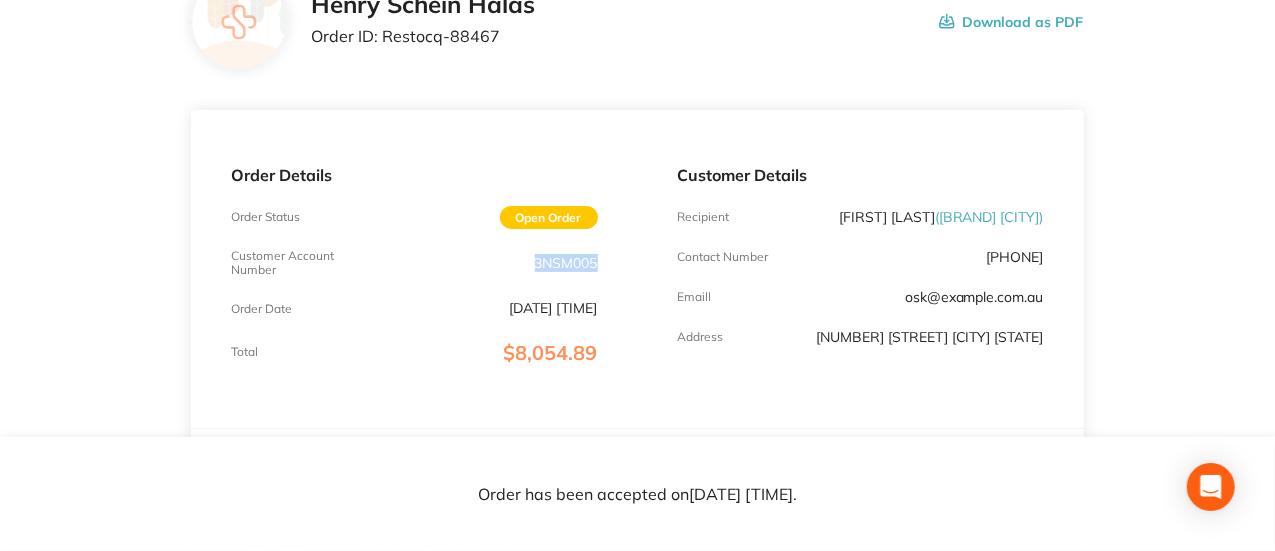 scroll, scrollTop: 0, scrollLeft: 0, axis: both 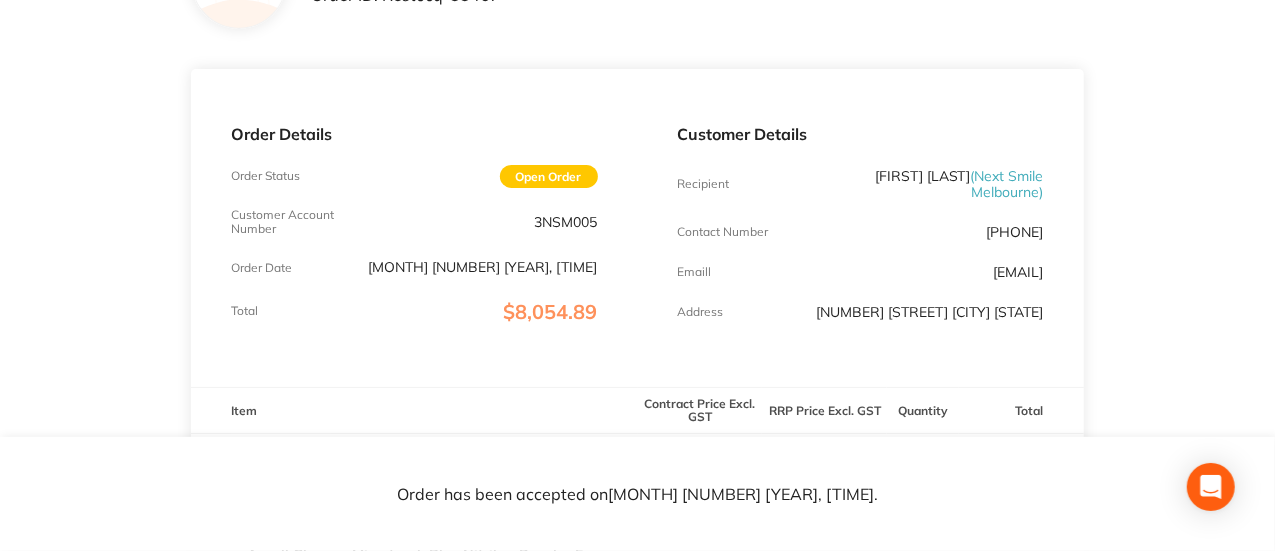 drag, startPoint x: 1050, startPoint y: 292, endPoint x: 891, endPoint y: 278, distance: 159.61516 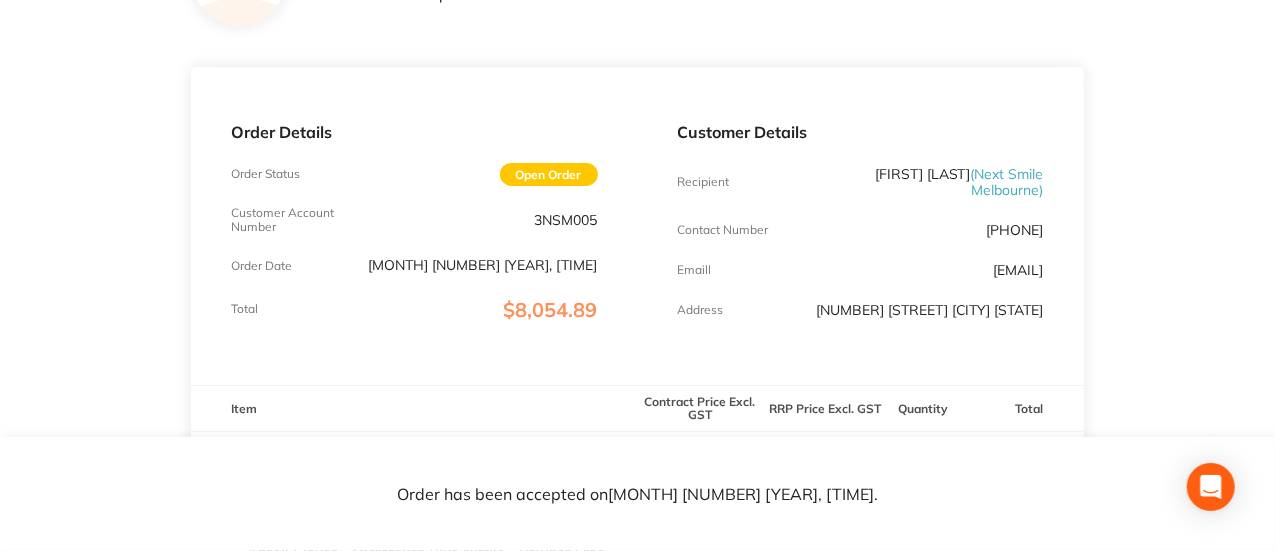 copy on "[EMAIL]" 